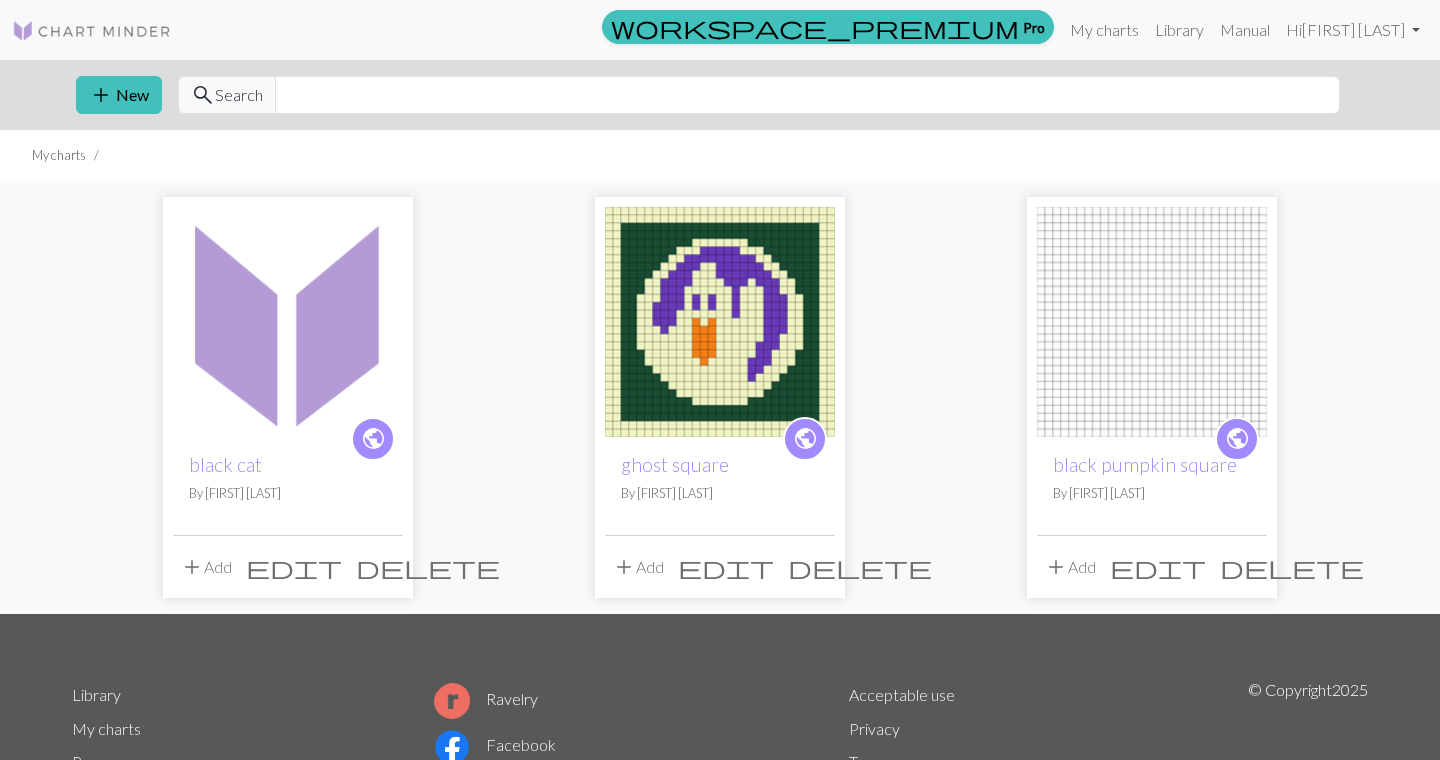 scroll, scrollTop: 0, scrollLeft: 0, axis: both 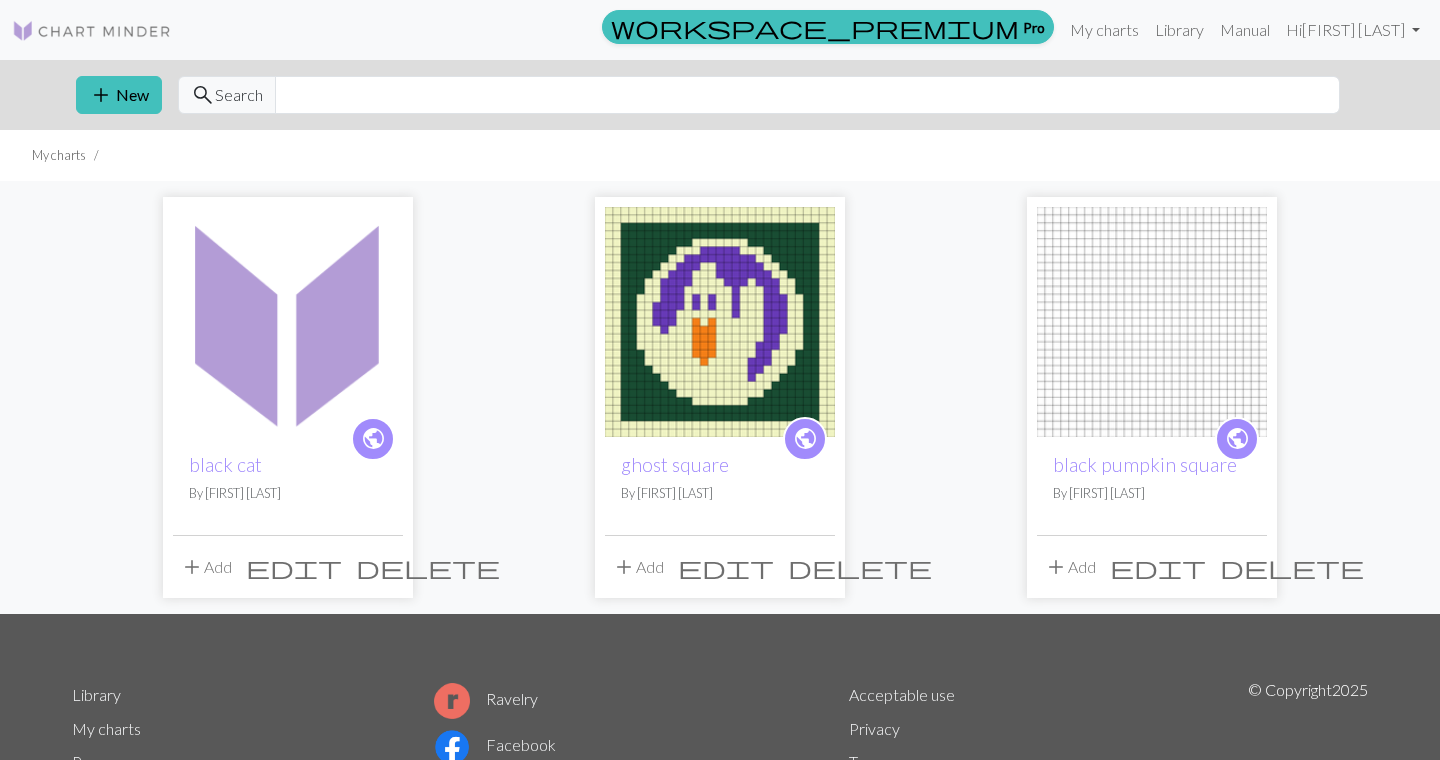 click at bounding box center (720, 322) 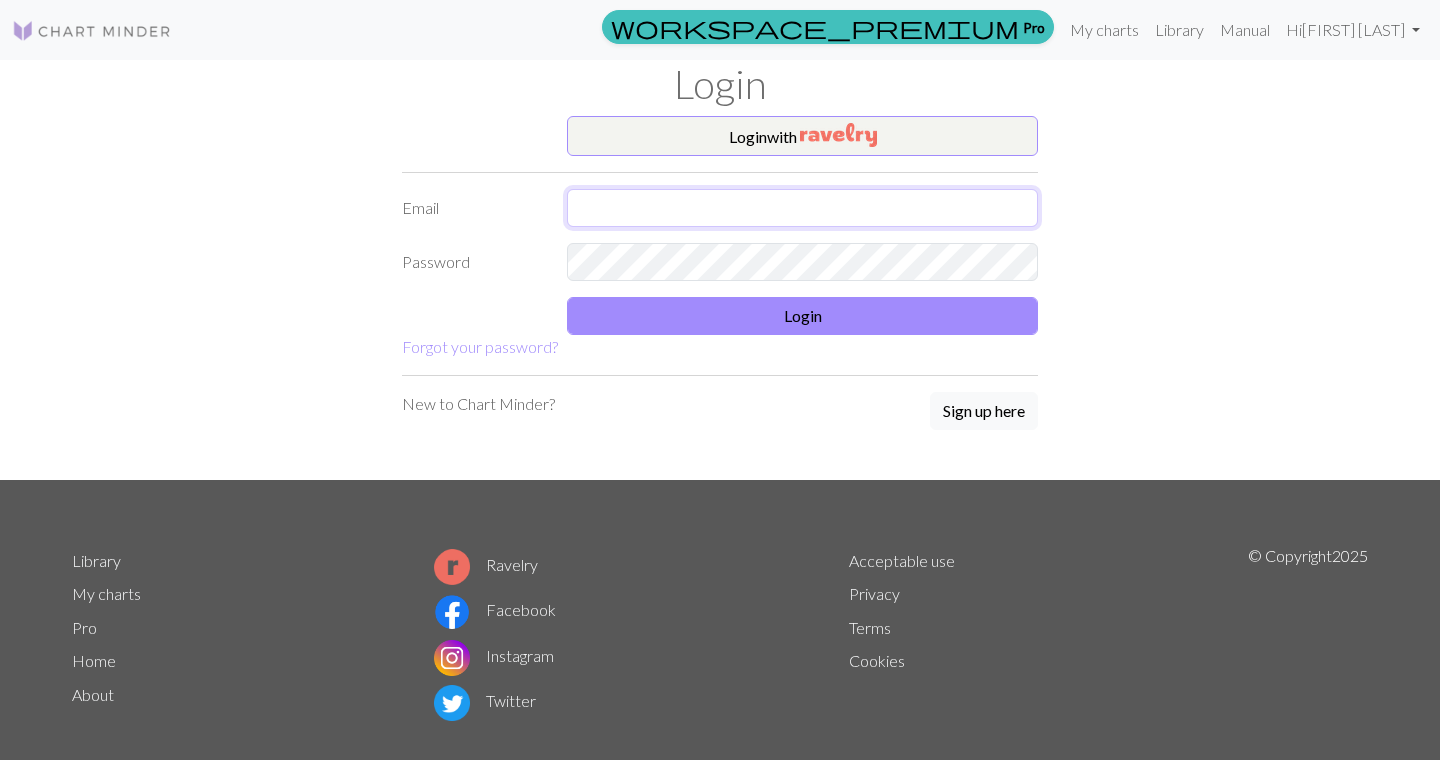 click at bounding box center (802, 208) 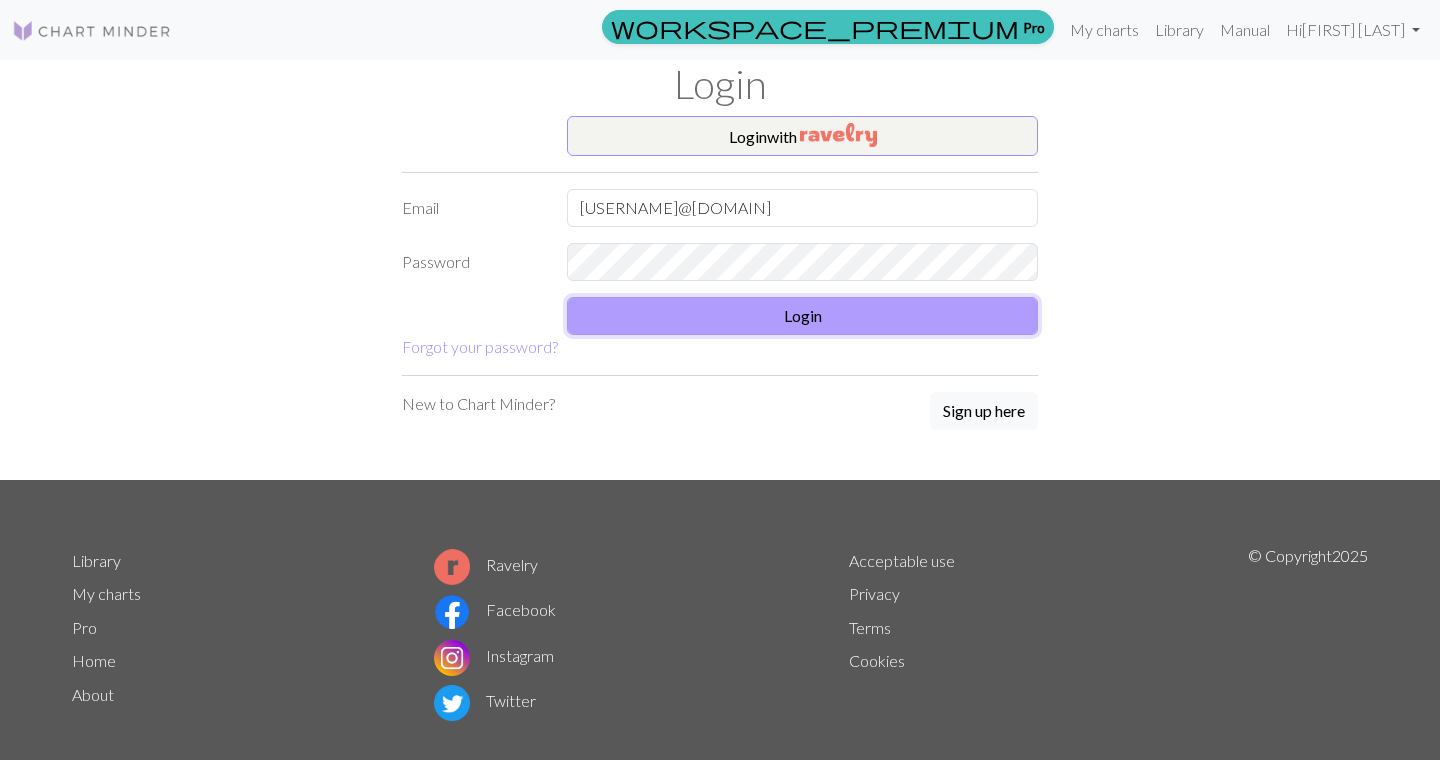 click on "Login" at bounding box center [802, 316] 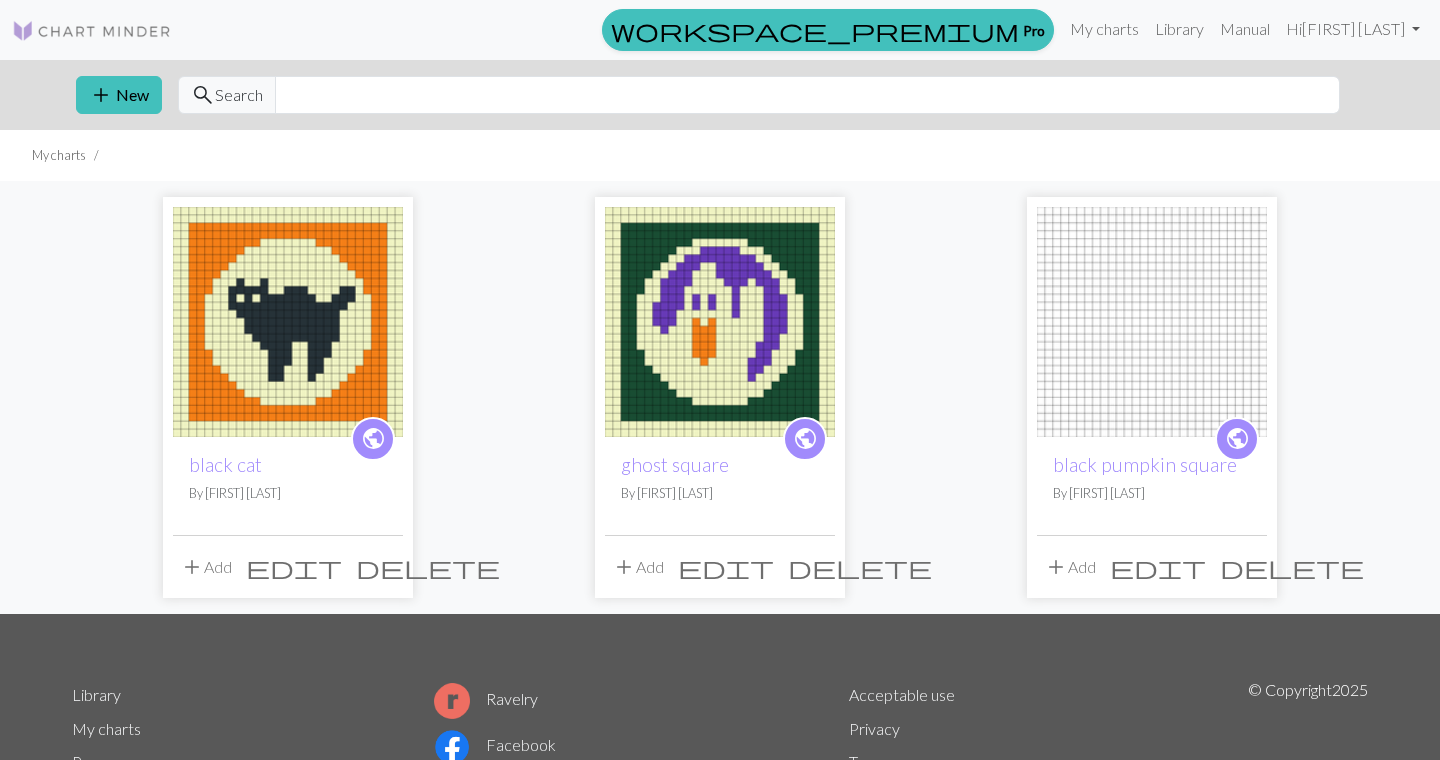 scroll, scrollTop: 0, scrollLeft: 0, axis: both 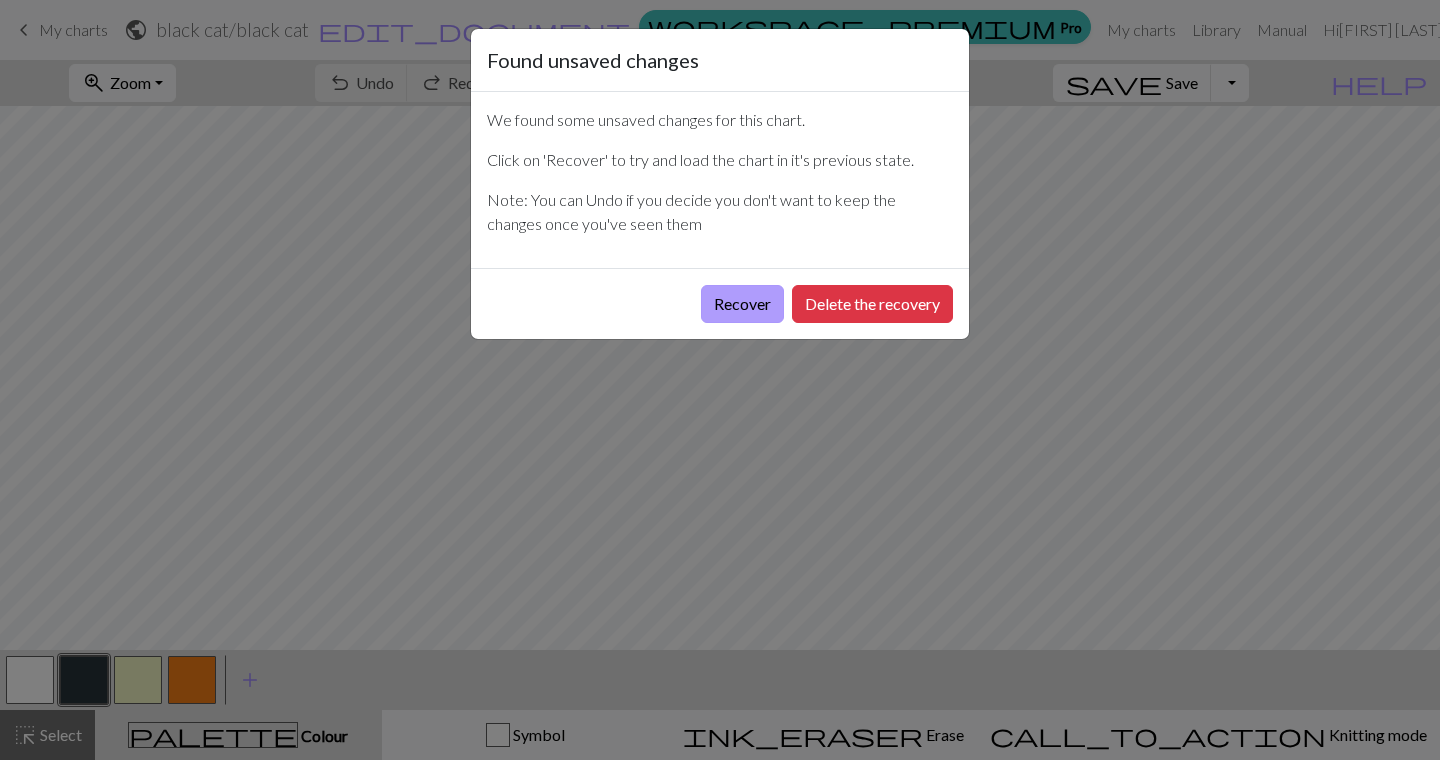 click on "Recover" at bounding box center [742, 304] 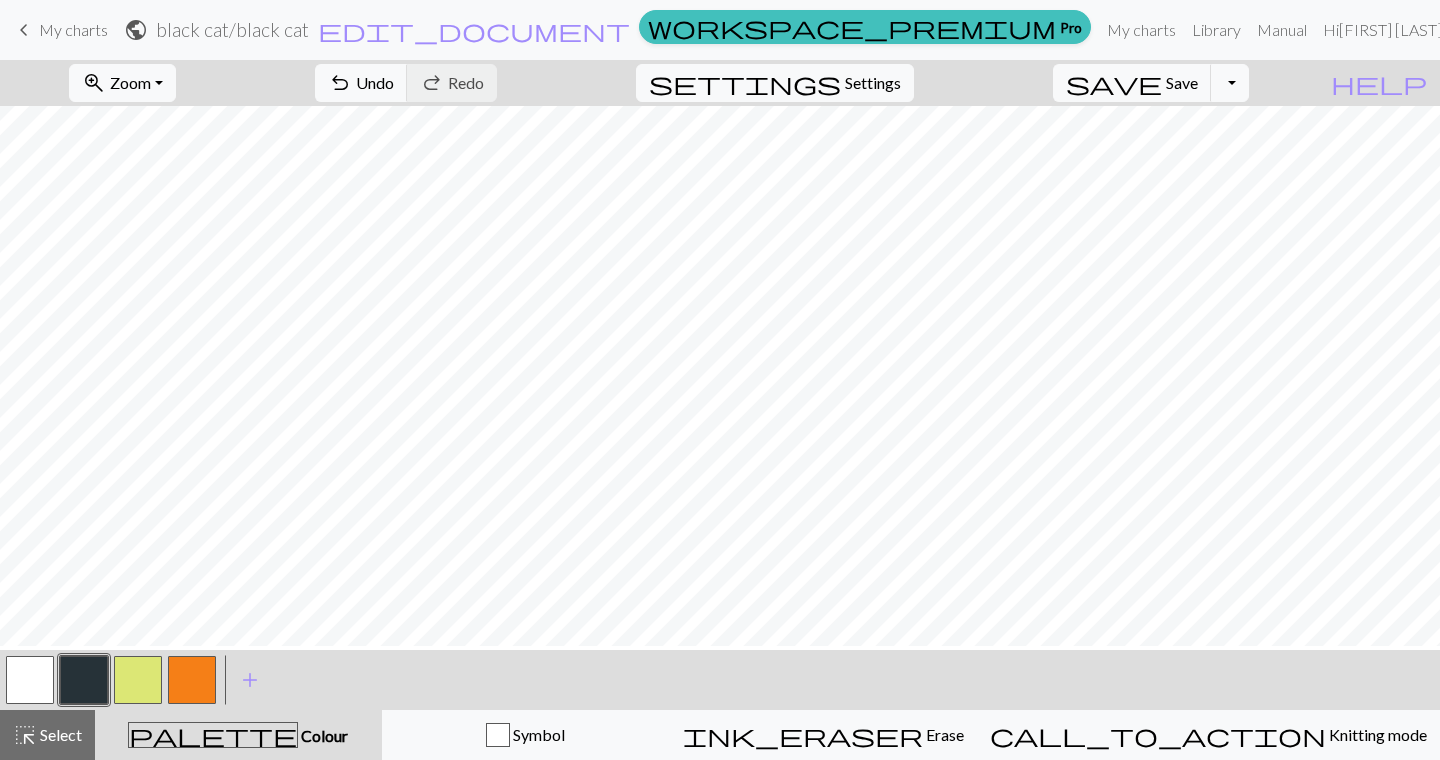 scroll, scrollTop: 107, scrollLeft: 0, axis: vertical 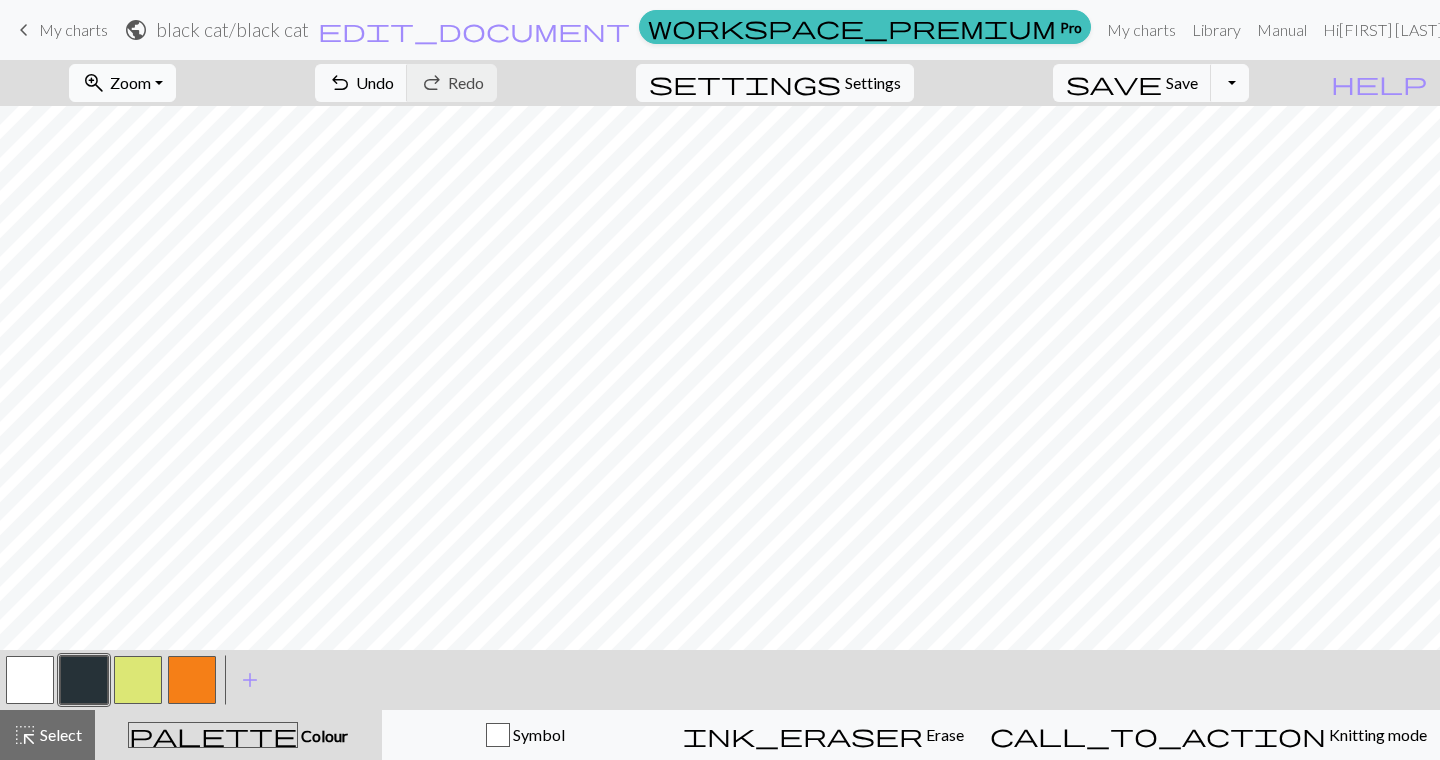 click on "Zoom" at bounding box center [130, 82] 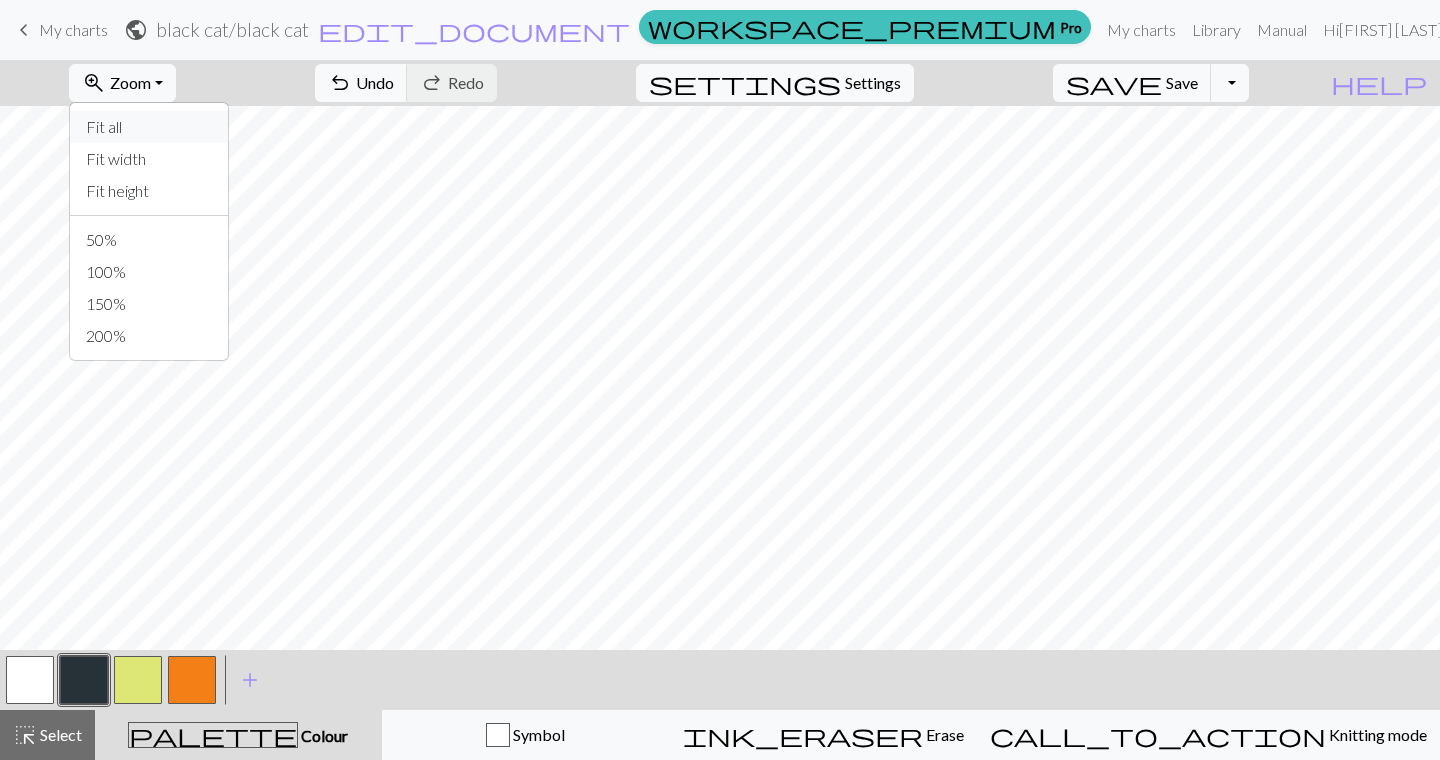 click on "Fit all" at bounding box center [149, 127] 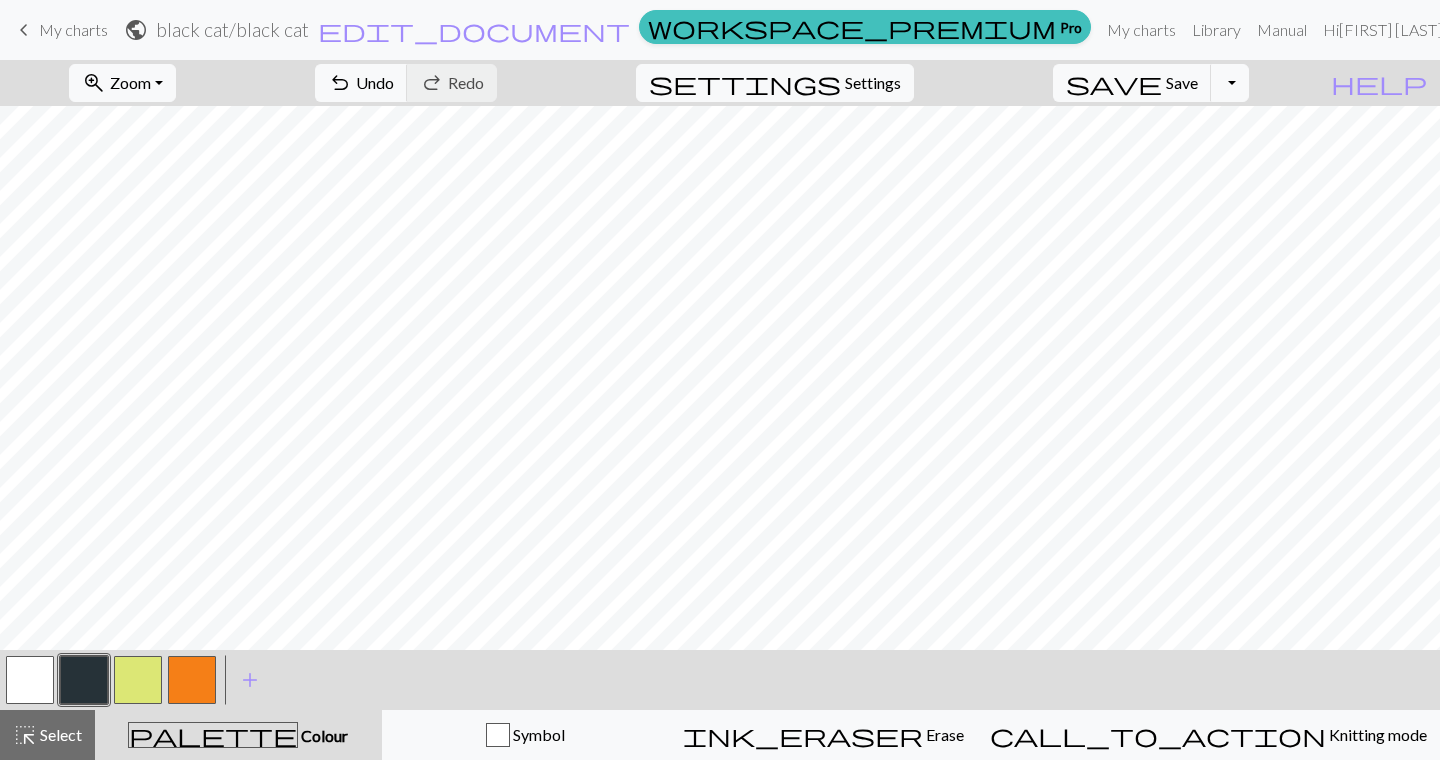 scroll, scrollTop: 0, scrollLeft: 0, axis: both 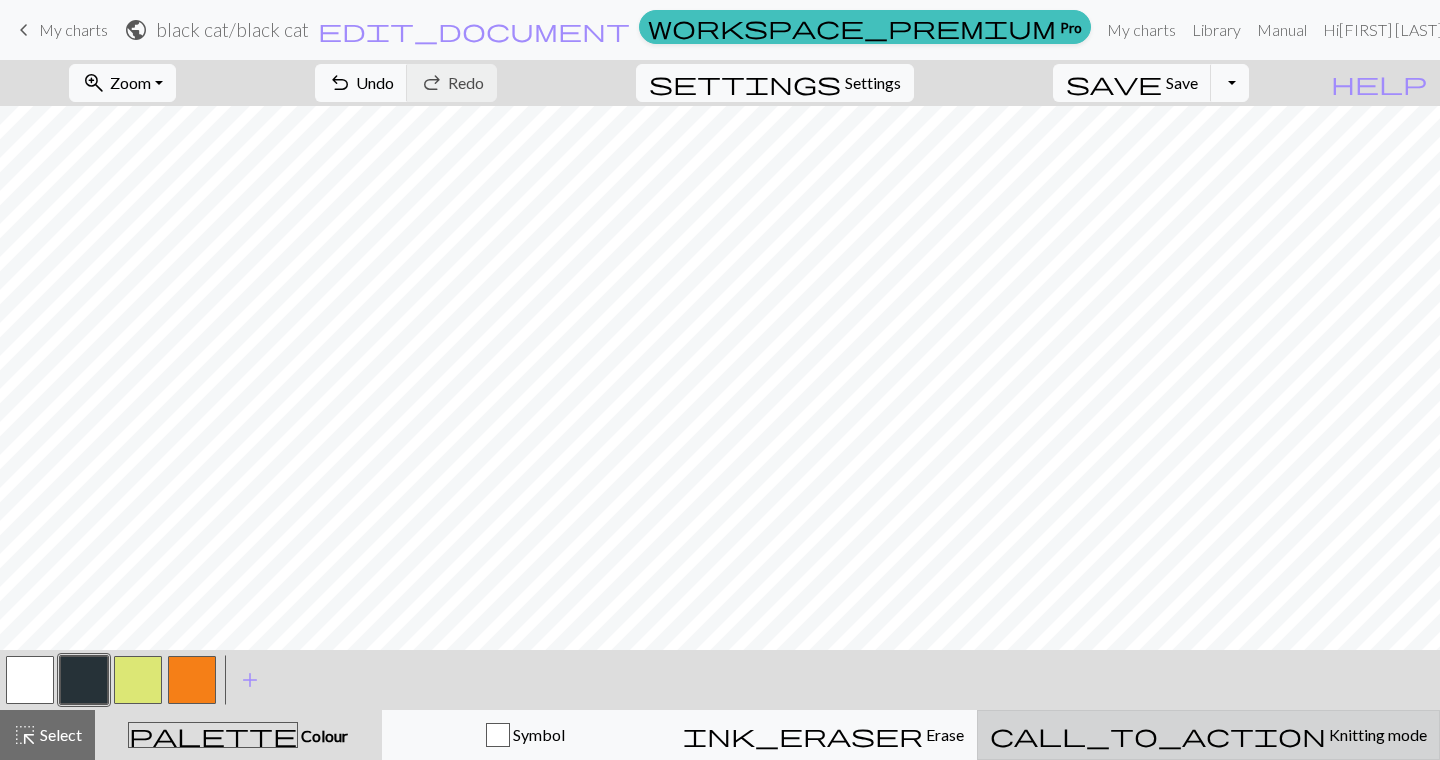 click on "Knitting mode" at bounding box center [1376, 734] 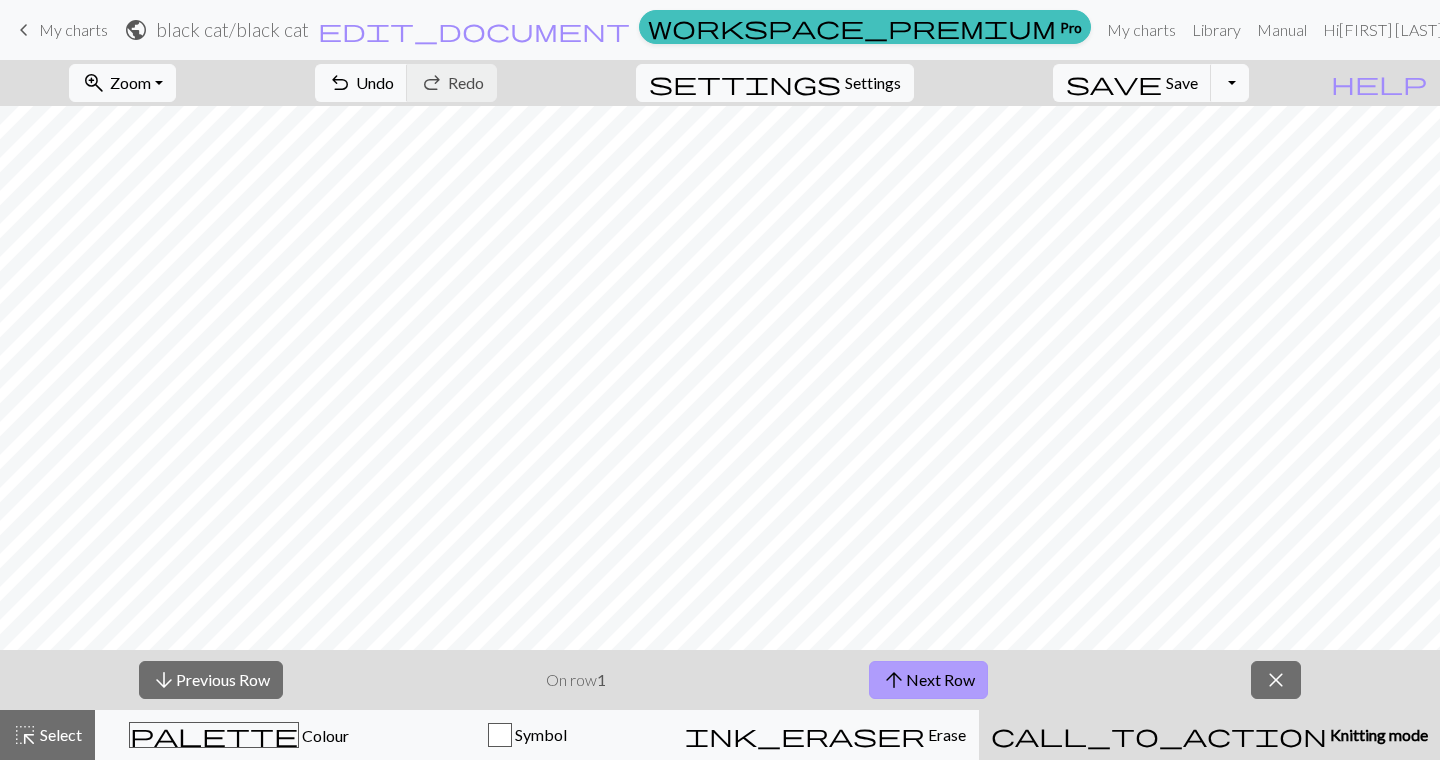 click on "arrow_upward  Next Row" at bounding box center [928, 680] 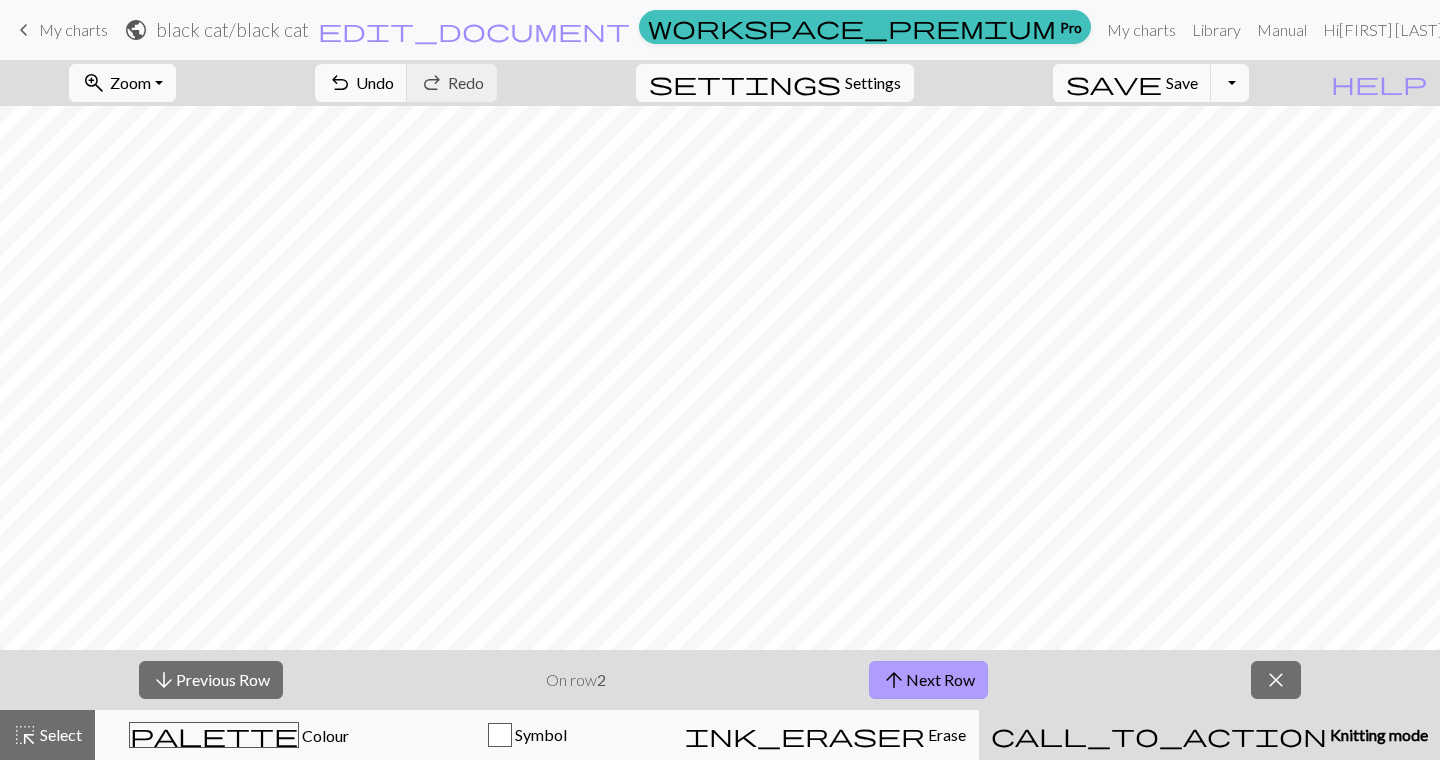 click on "arrow_upward  Next Row" at bounding box center [928, 680] 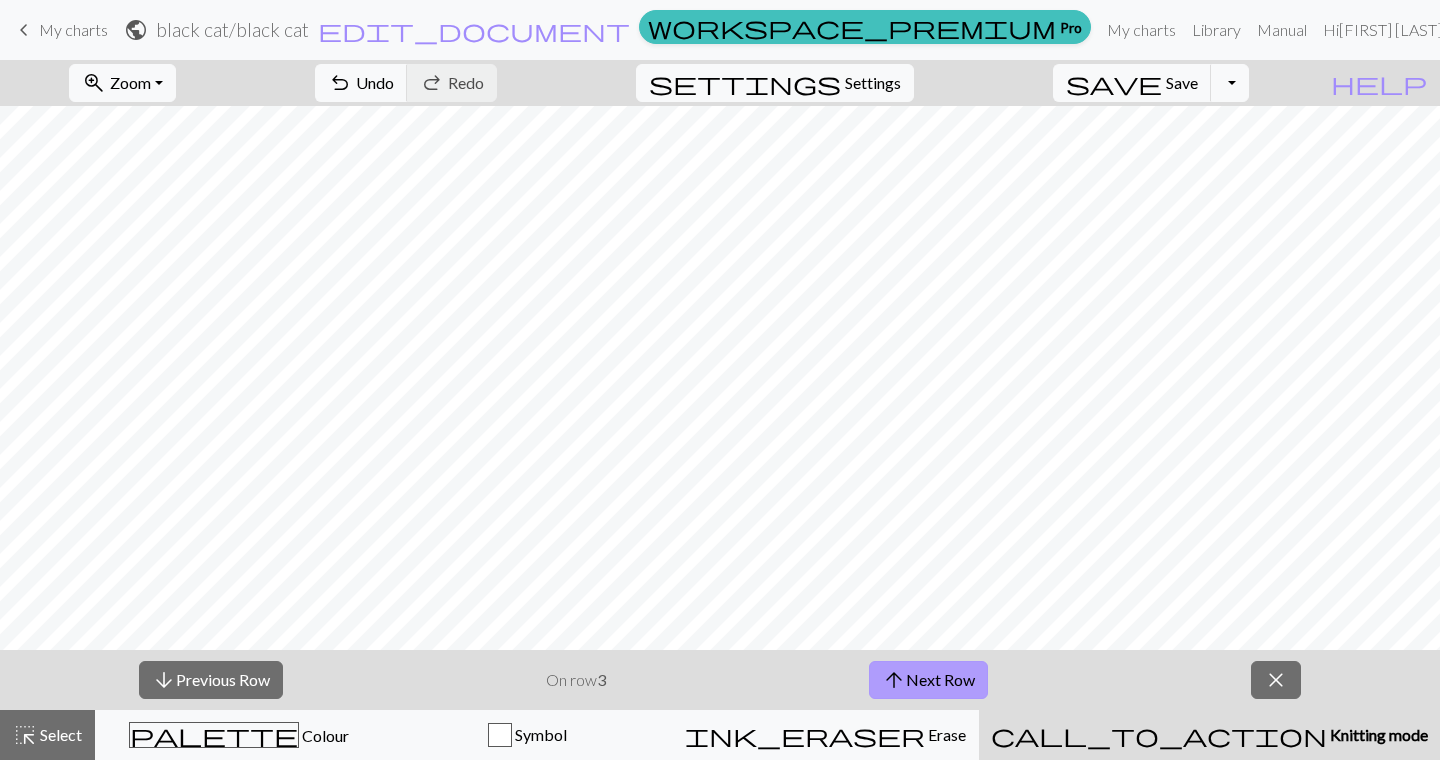 click on "arrow_upward  Next Row" at bounding box center (928, 680) 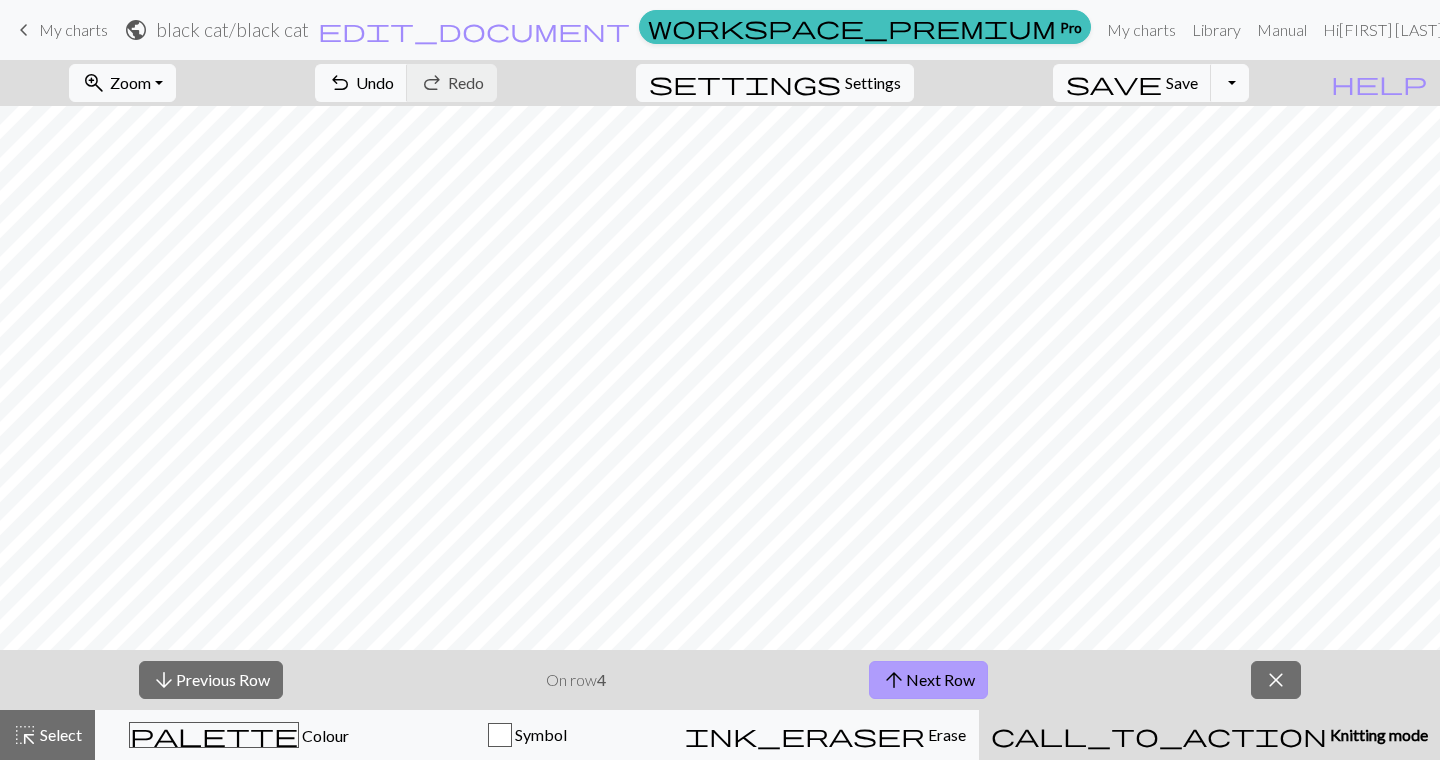 click on "arrow_upward" at bounding box center (894, 680) 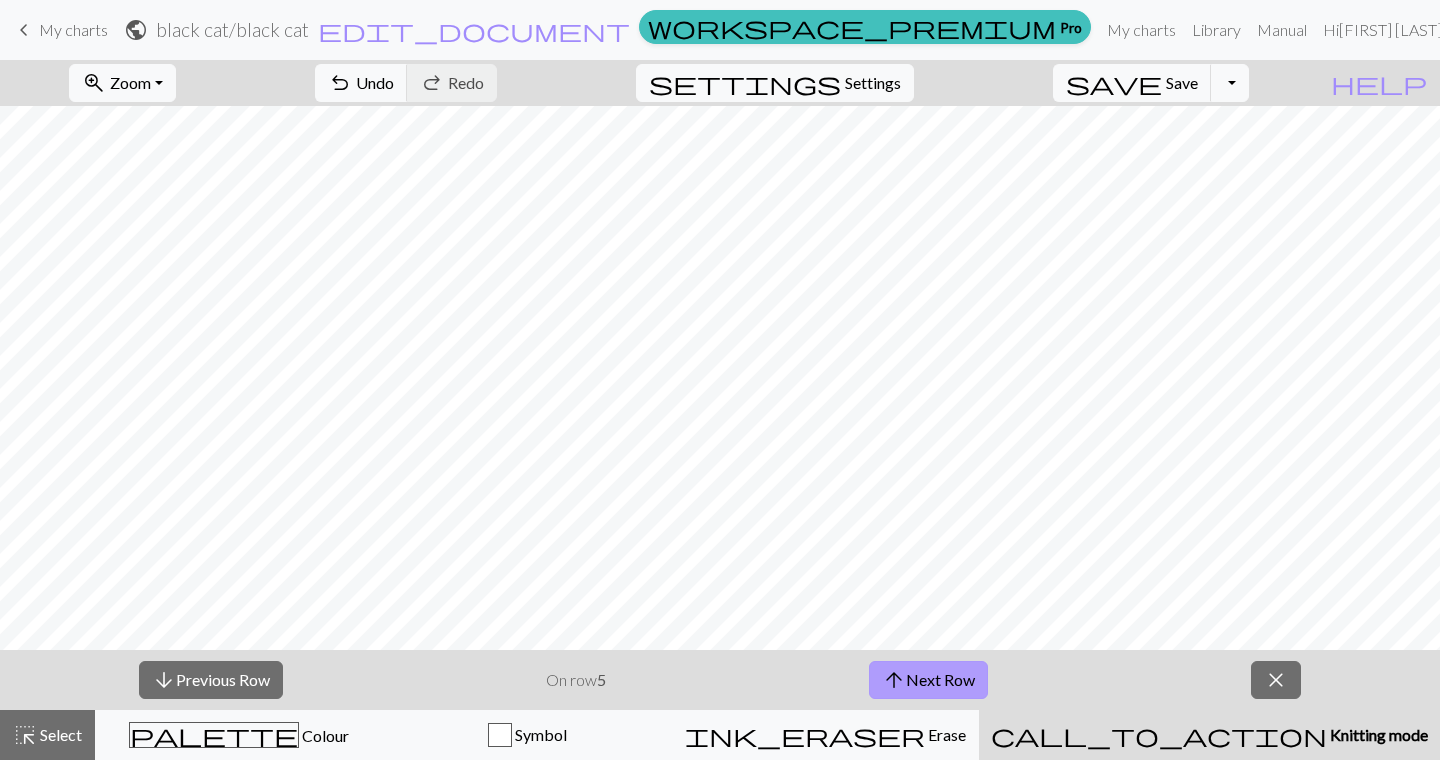click on "arrow_upward  Next Row" at bounding box center (928, 680) 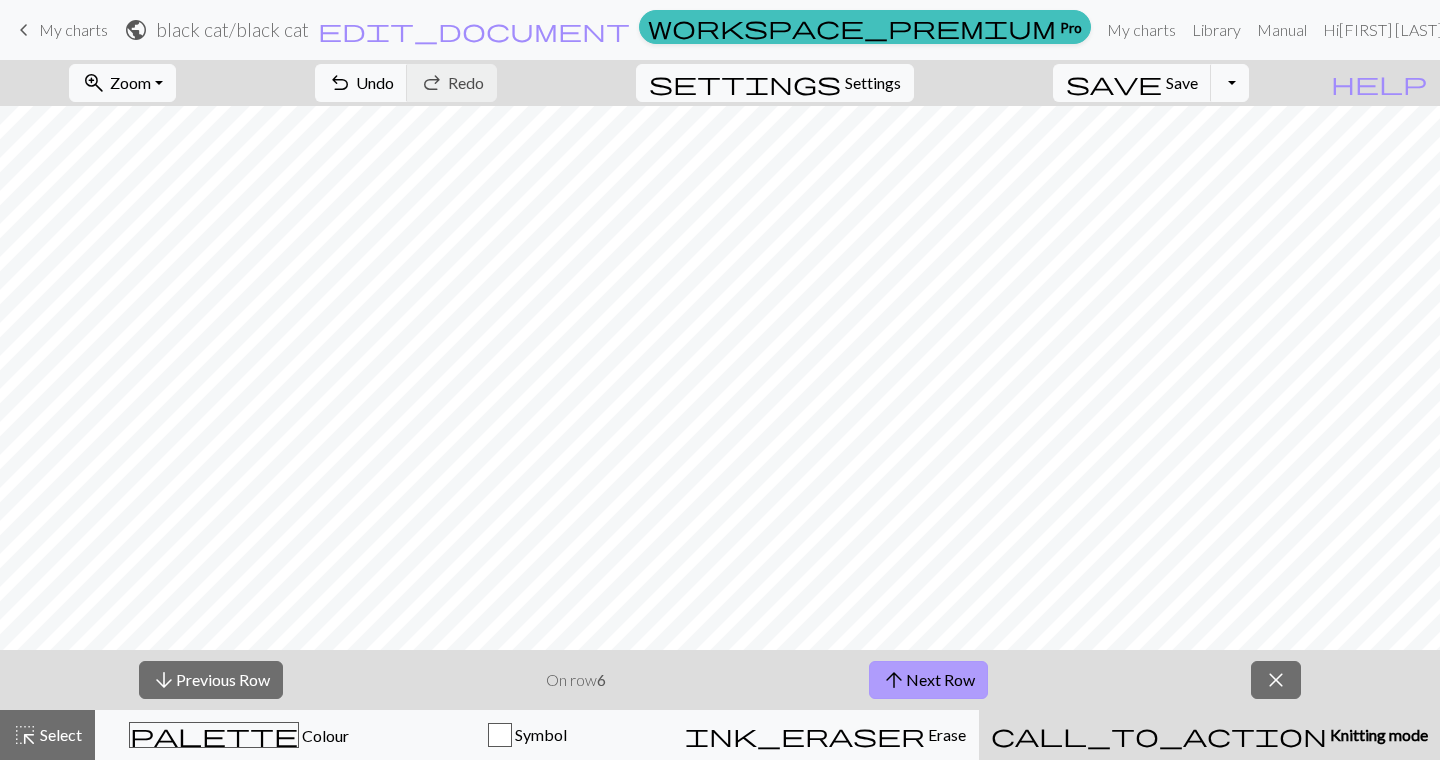 click on "arrow_upward" at bounding box center [894, 680] 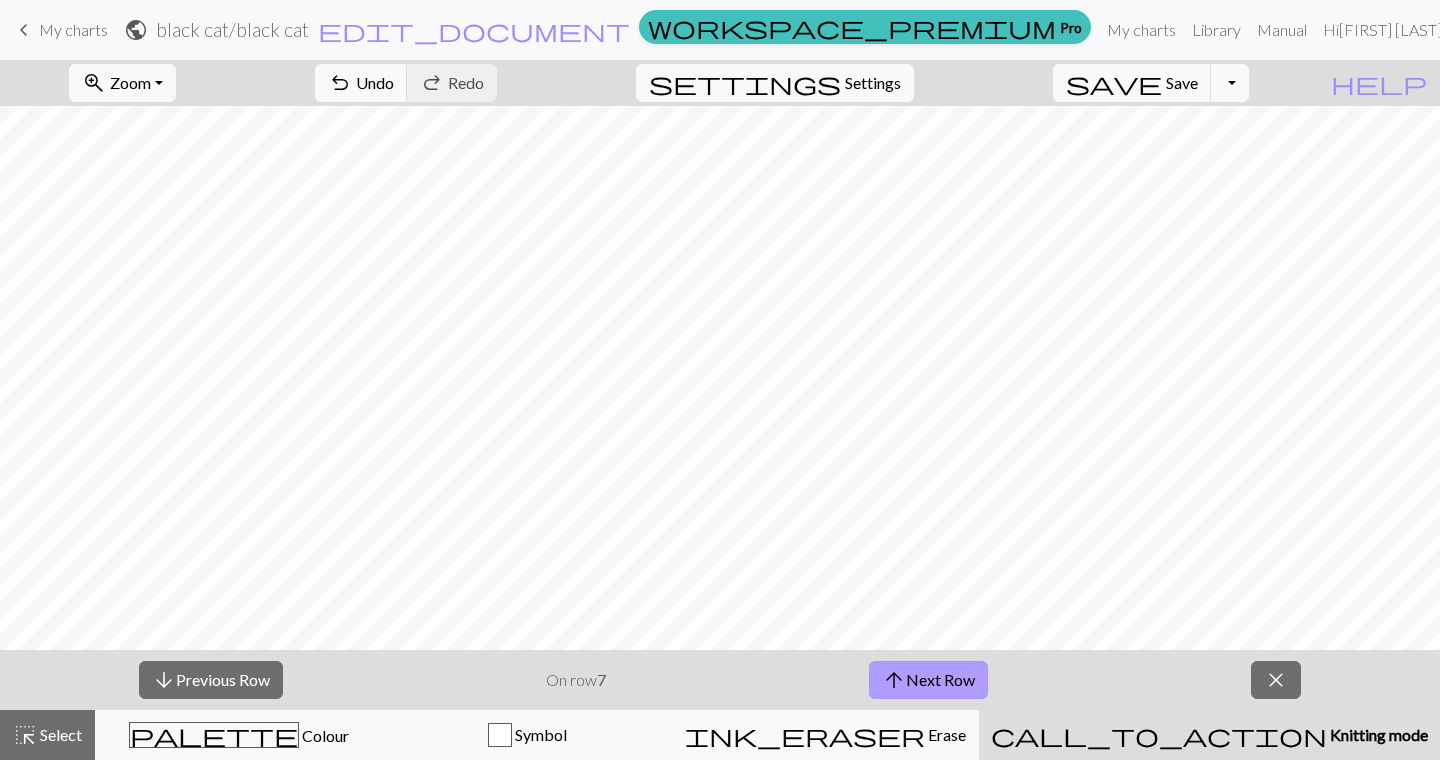 click on "arrow_upward" at bounding box center (894, 680) 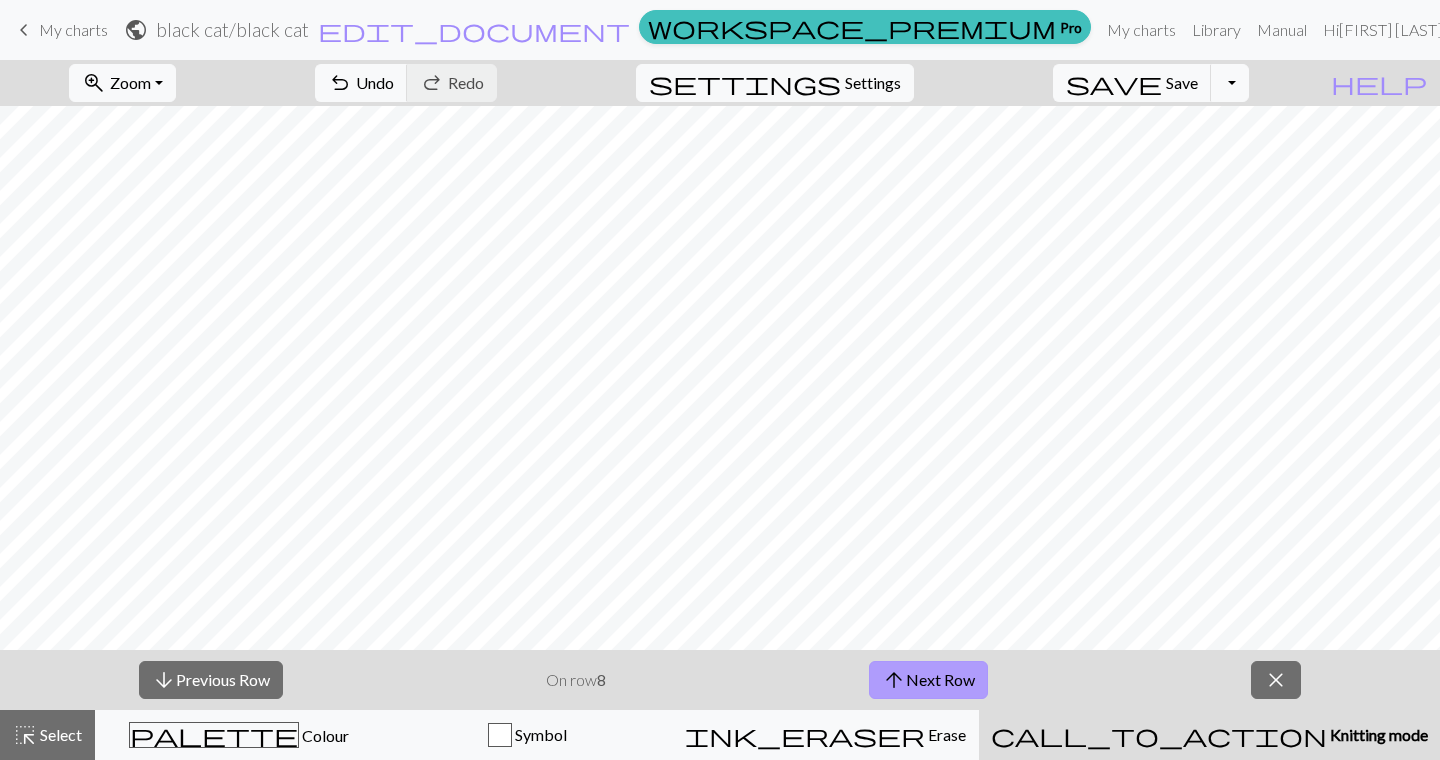 click on "arrow_upward" at bounding box center [894, 680] 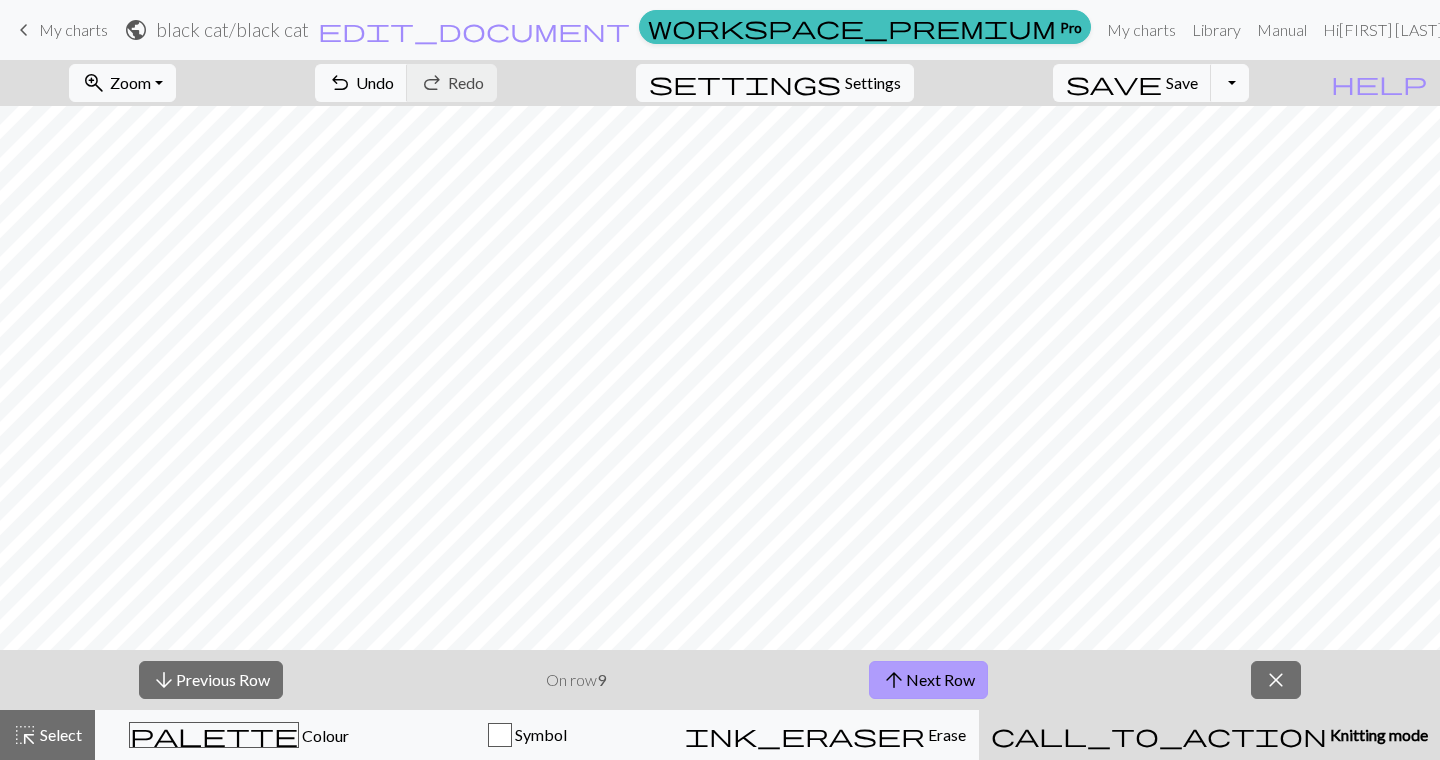 click on "arrow_upward" at bounding box center (894, 680) 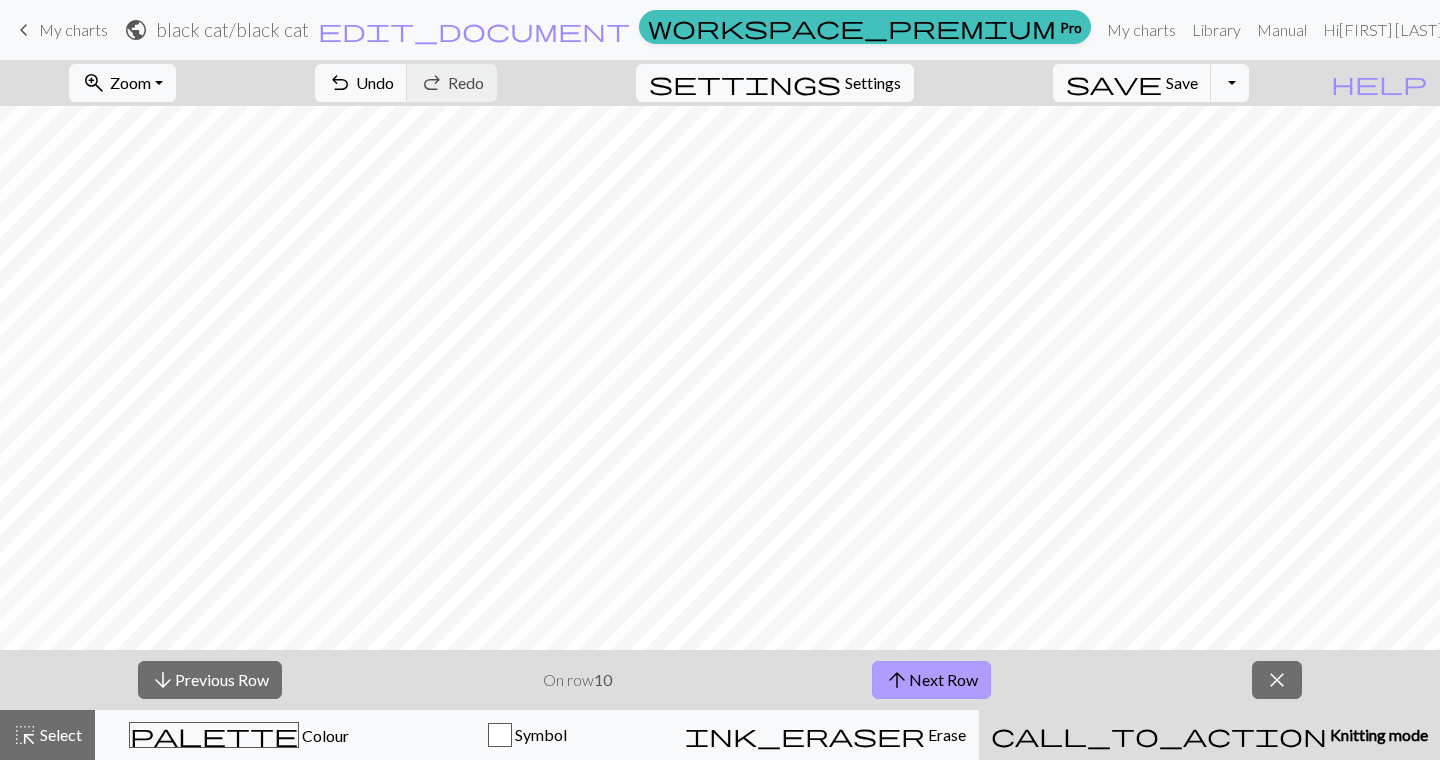 click on "arrow_upward" at bounding box center [897, 680] 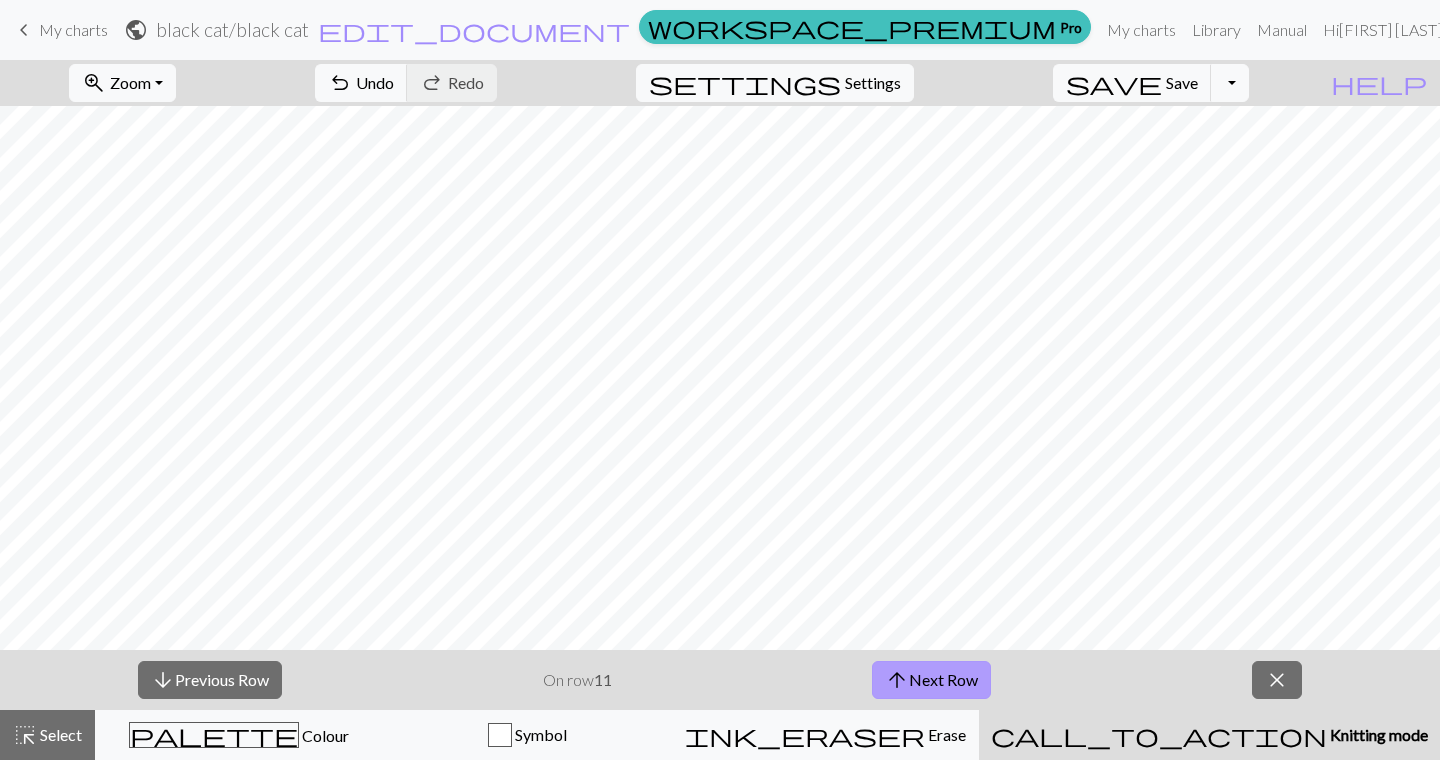 click on "arrow_upward" at bounding box center [897, 680] 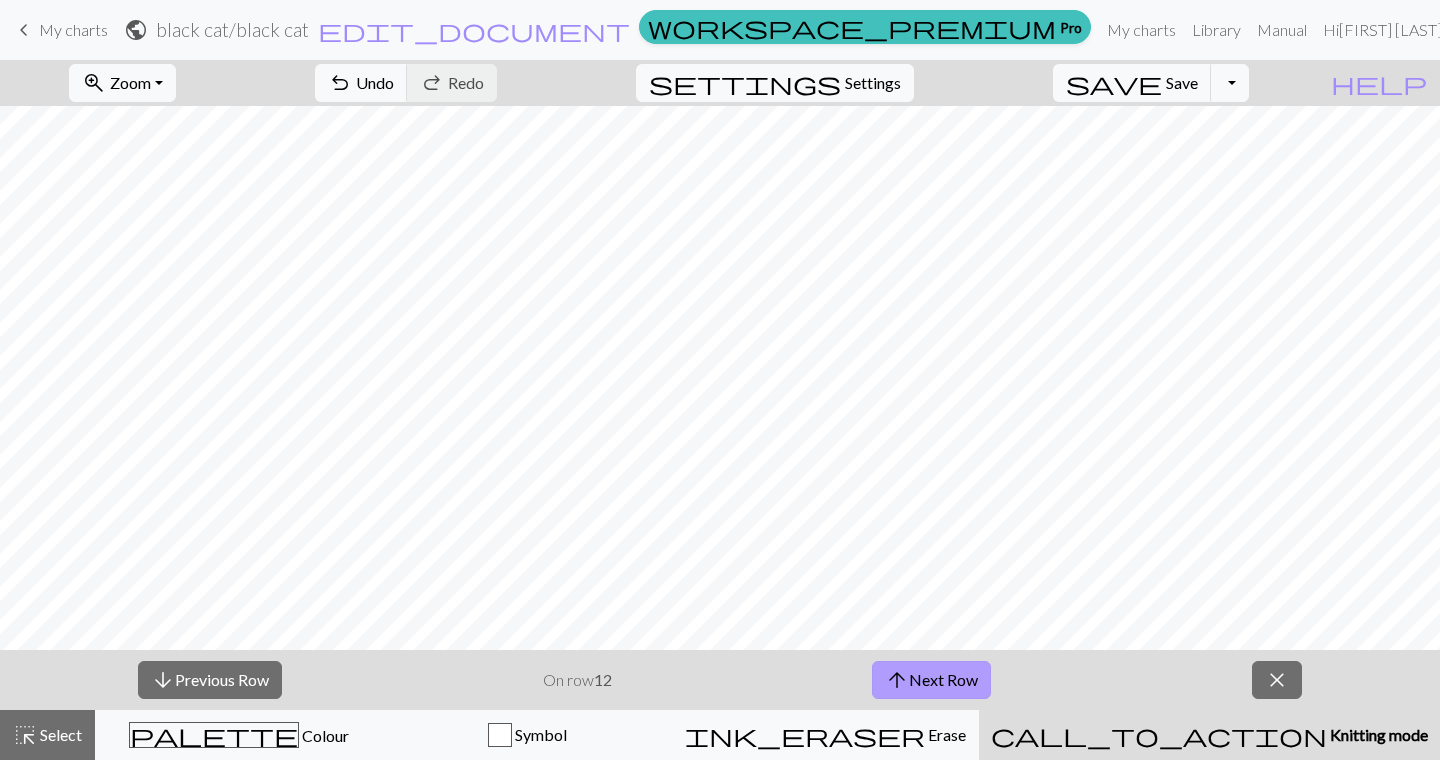 click on "arrow_upward" at bounding box center [897, 680] 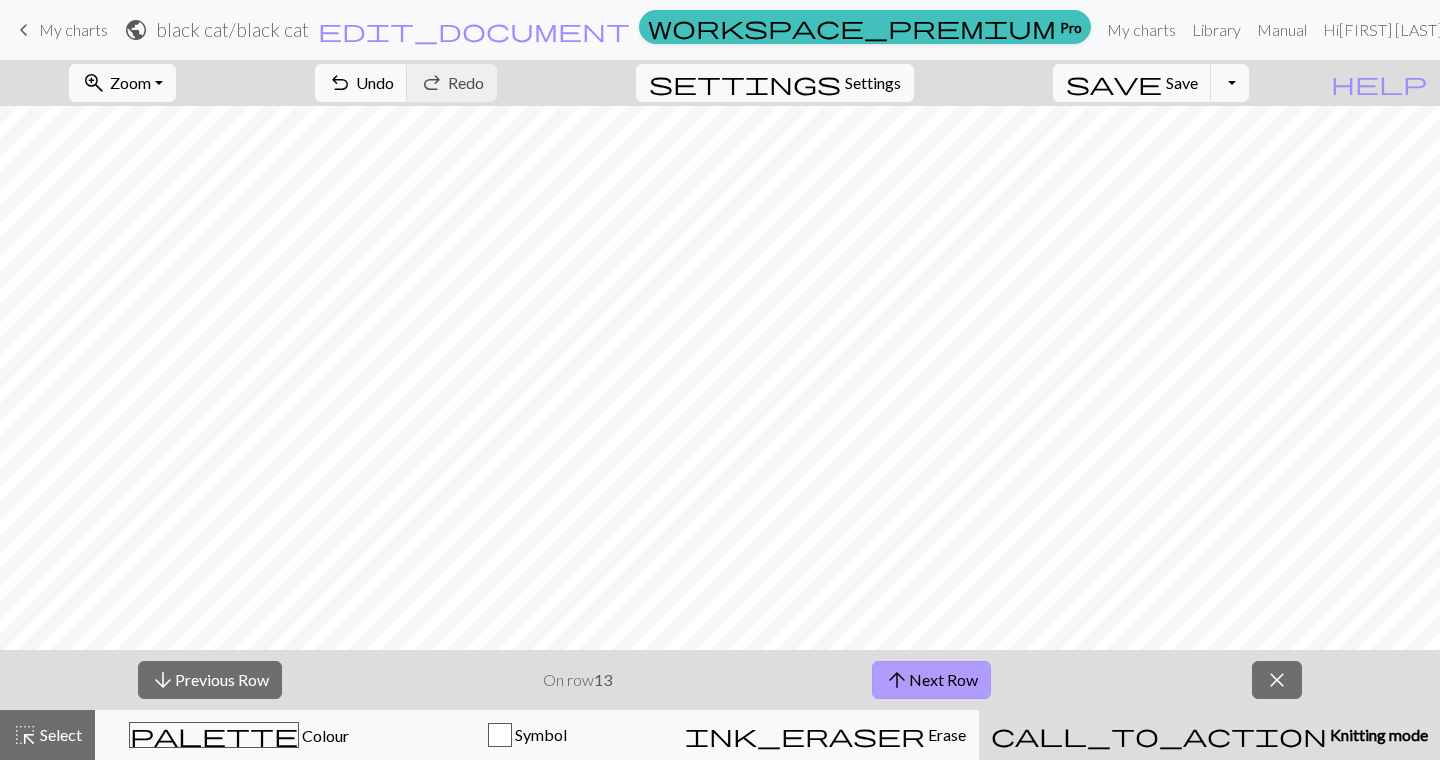 click on "arrow_upward  Next Row" at bounding box center [931, 680] 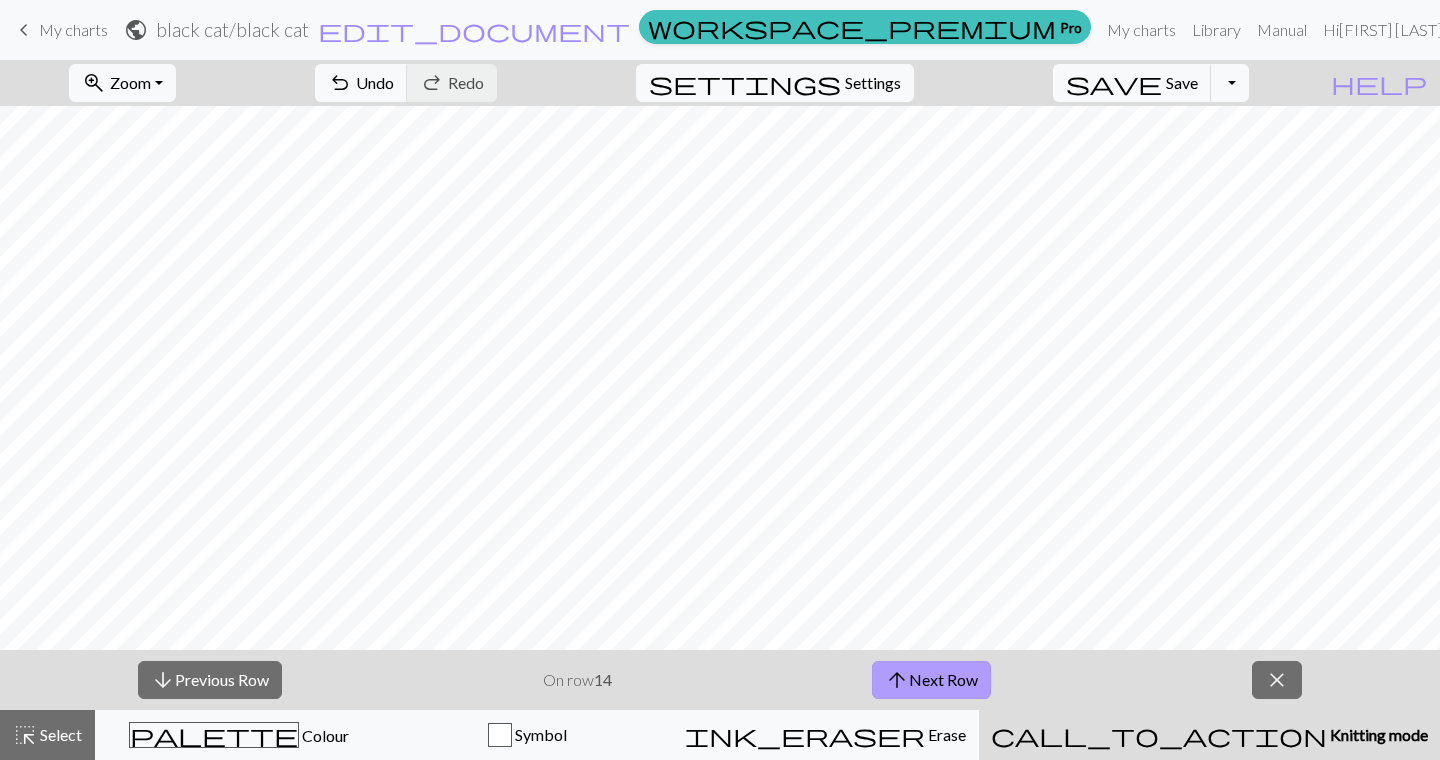 click on "arrow_upward  Next Row" at bounding box center [931, 680] 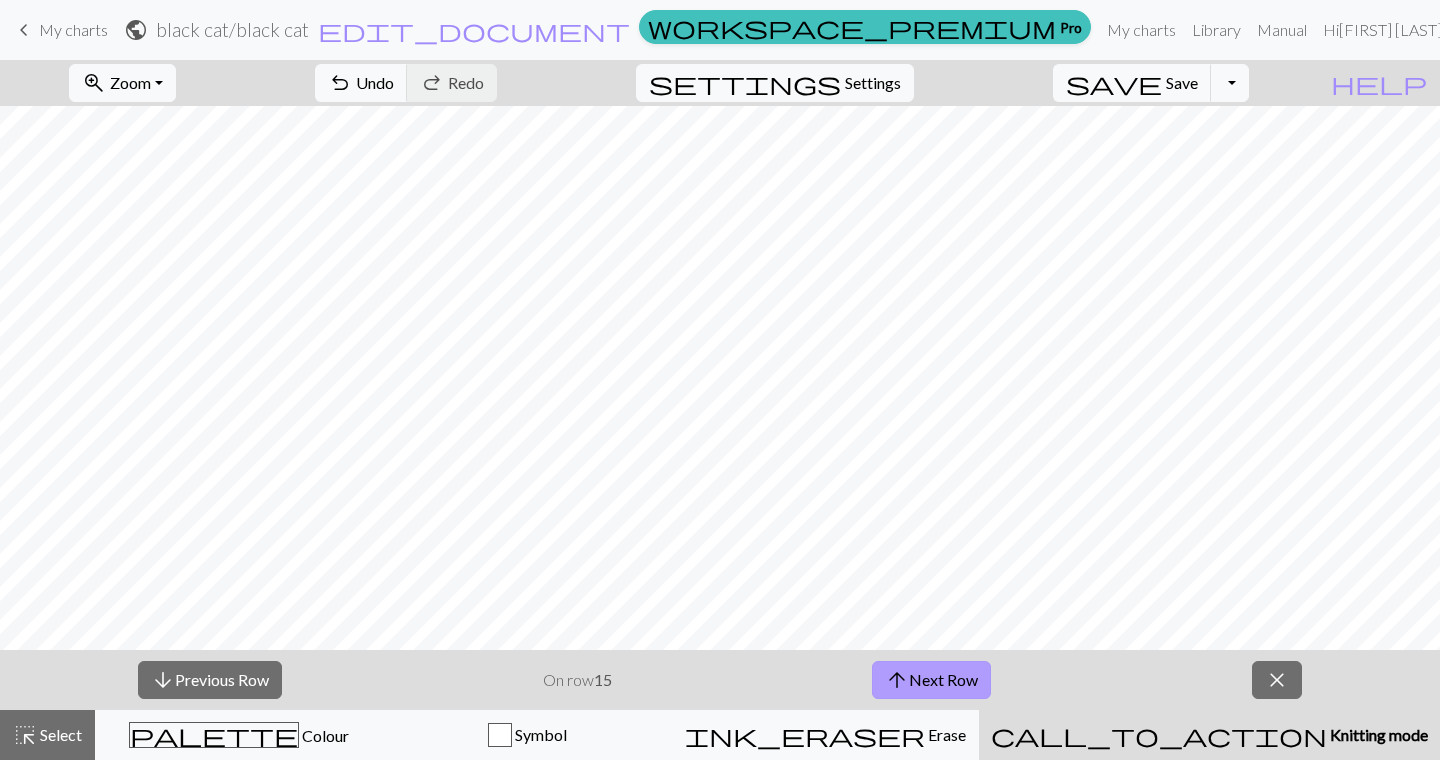 click on "arrow_upward  Next Row" at bounding box center (931, 680) 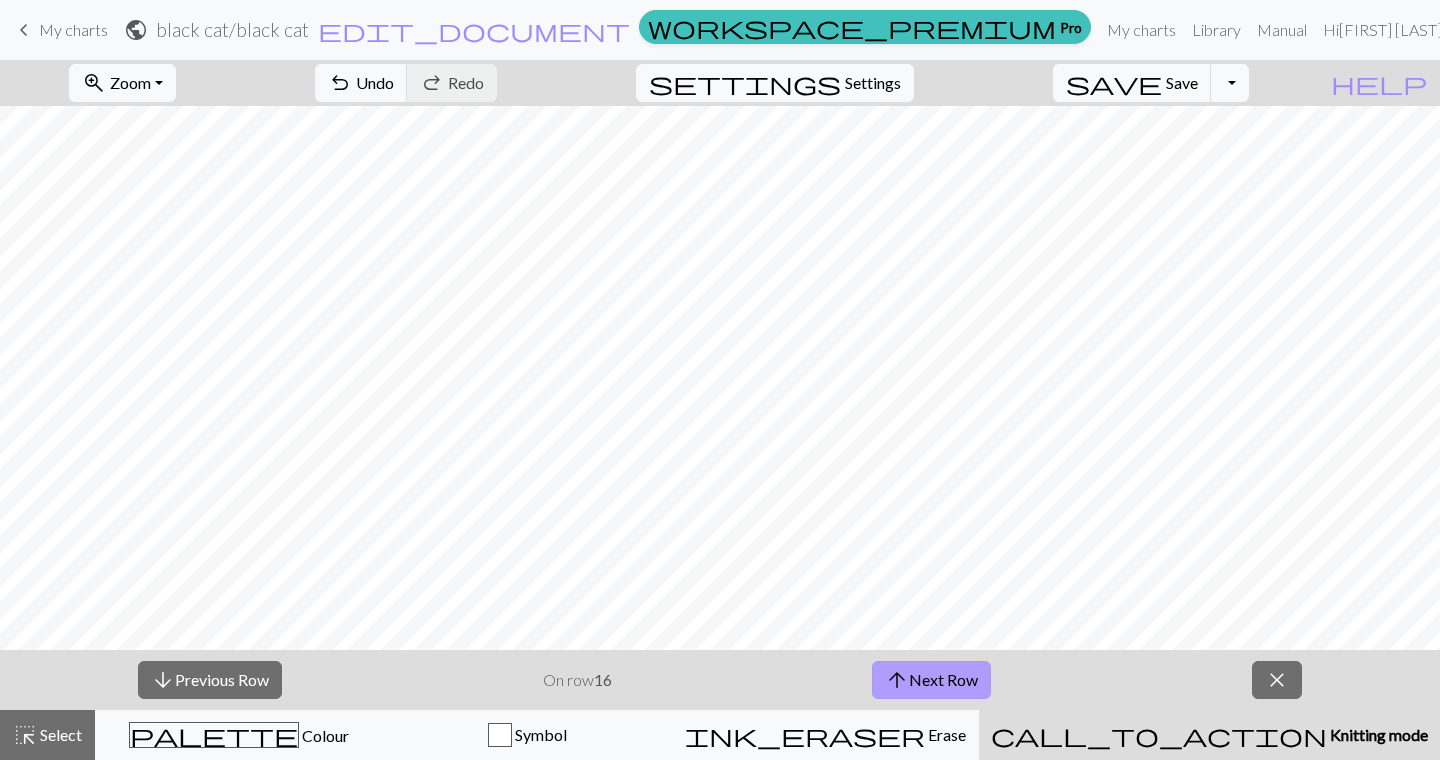 click on "arrow_upward  Next Row" at bounding box center (931, 680) 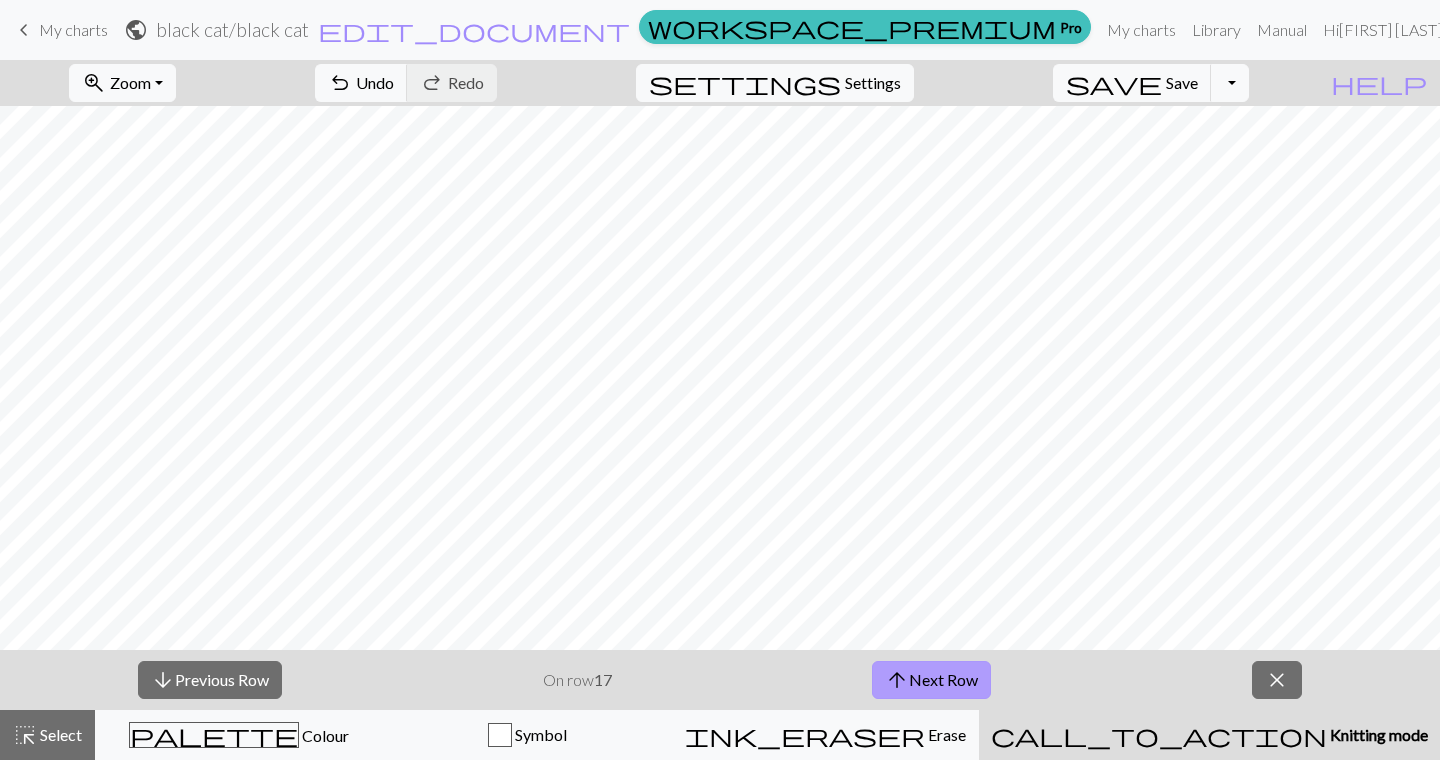 click on "arrow_upward  Next Row" at bounding box center [931, 680] 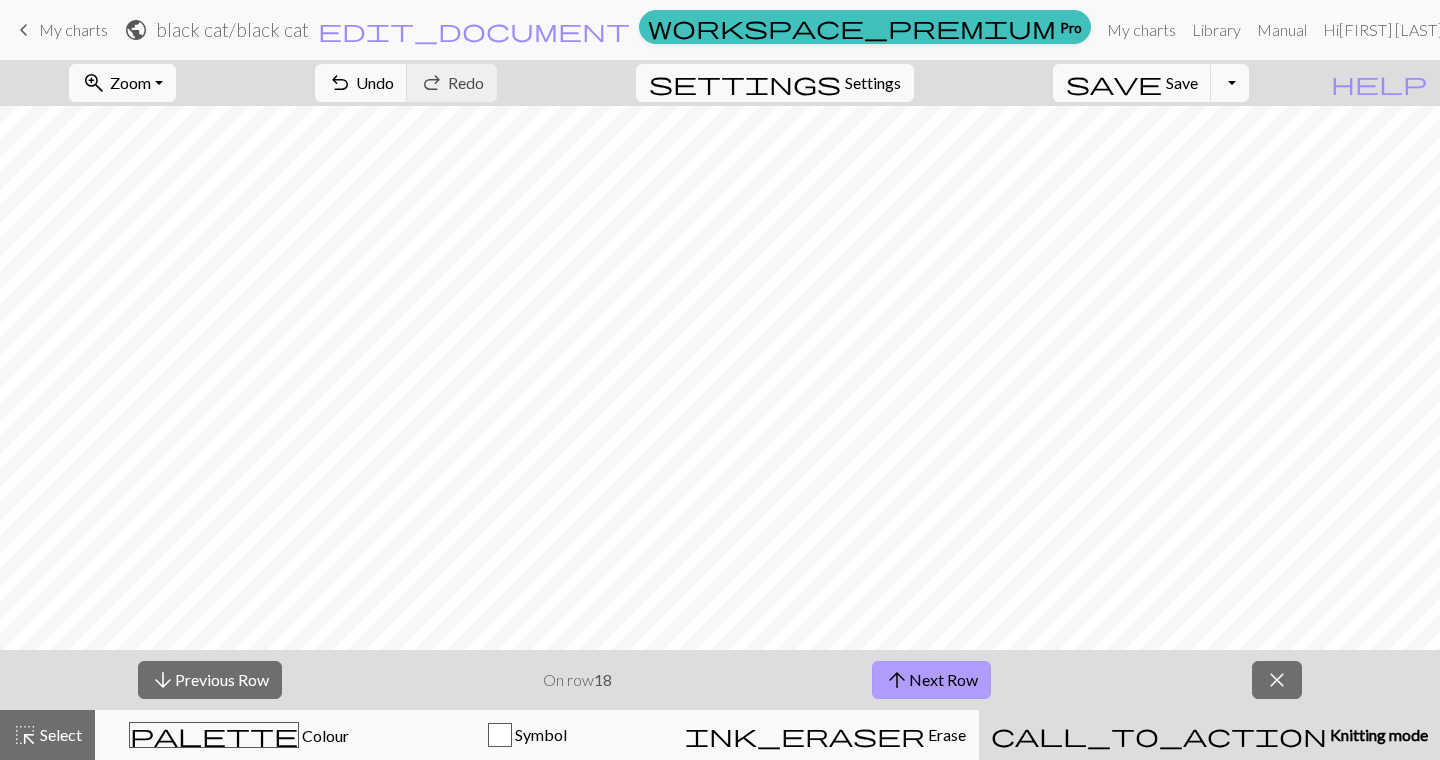 click on "arrow_upward  Next Row" at bounding box center (931, 680) 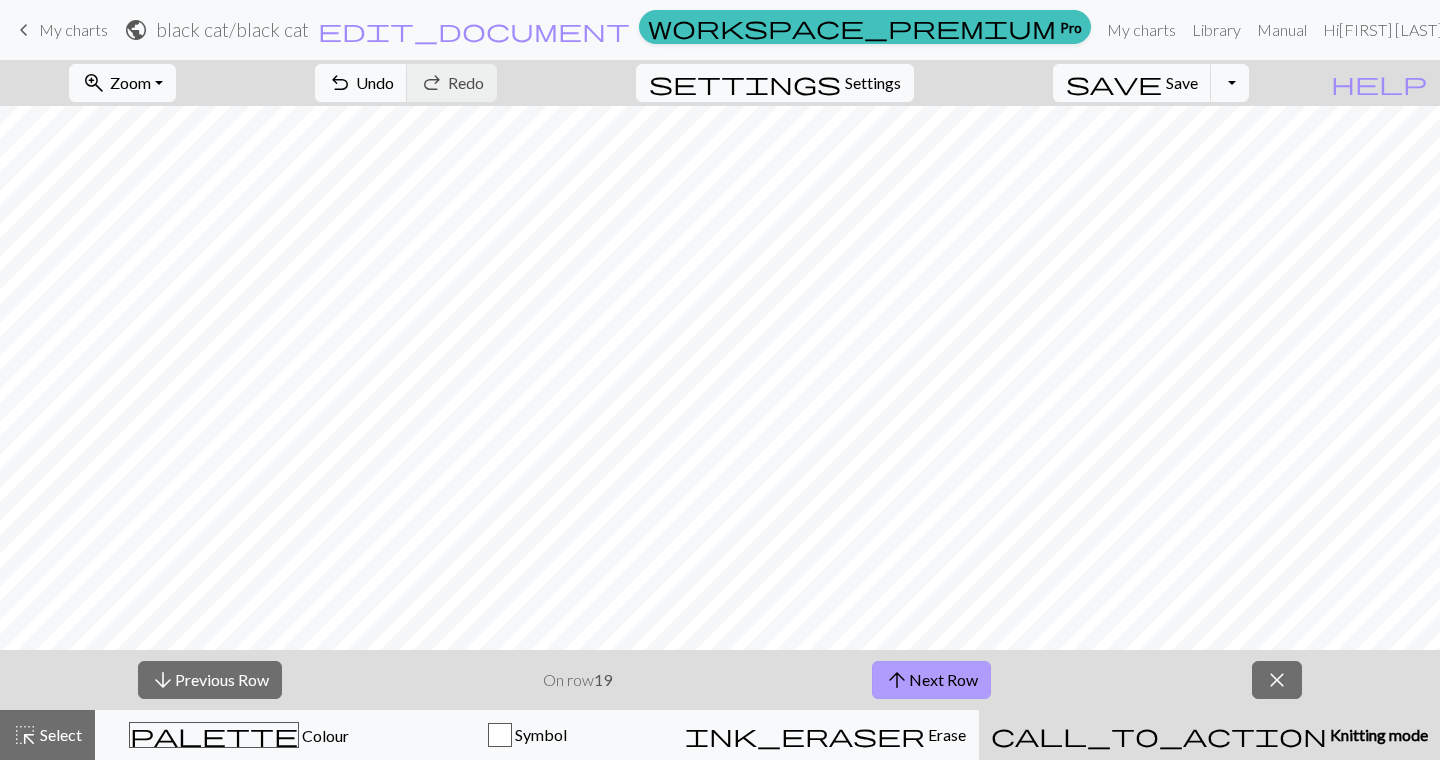 click on "arrow_upward  Next Row" at bounding box center [931, 680] 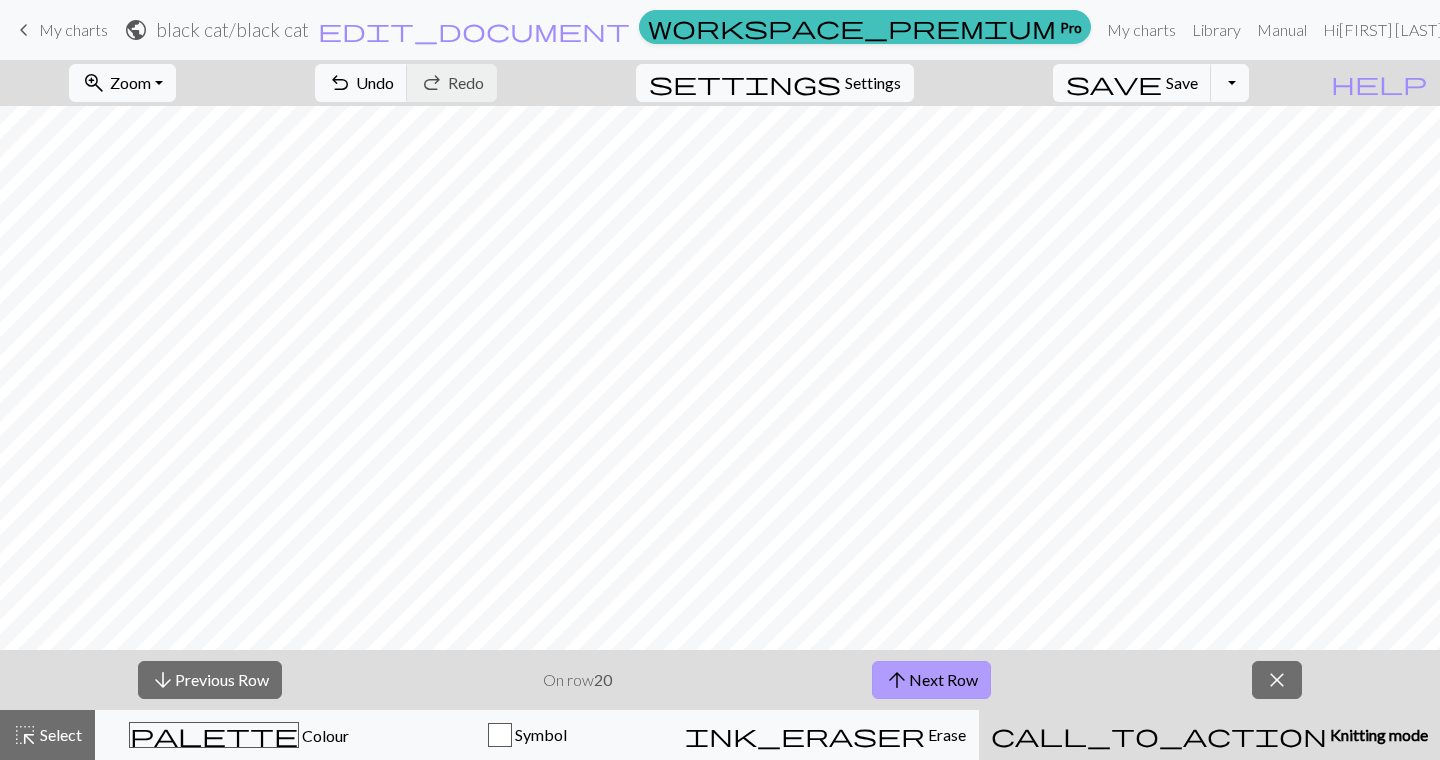 click on "arrow_upward  Next Row" at bounding box center (931, 680) 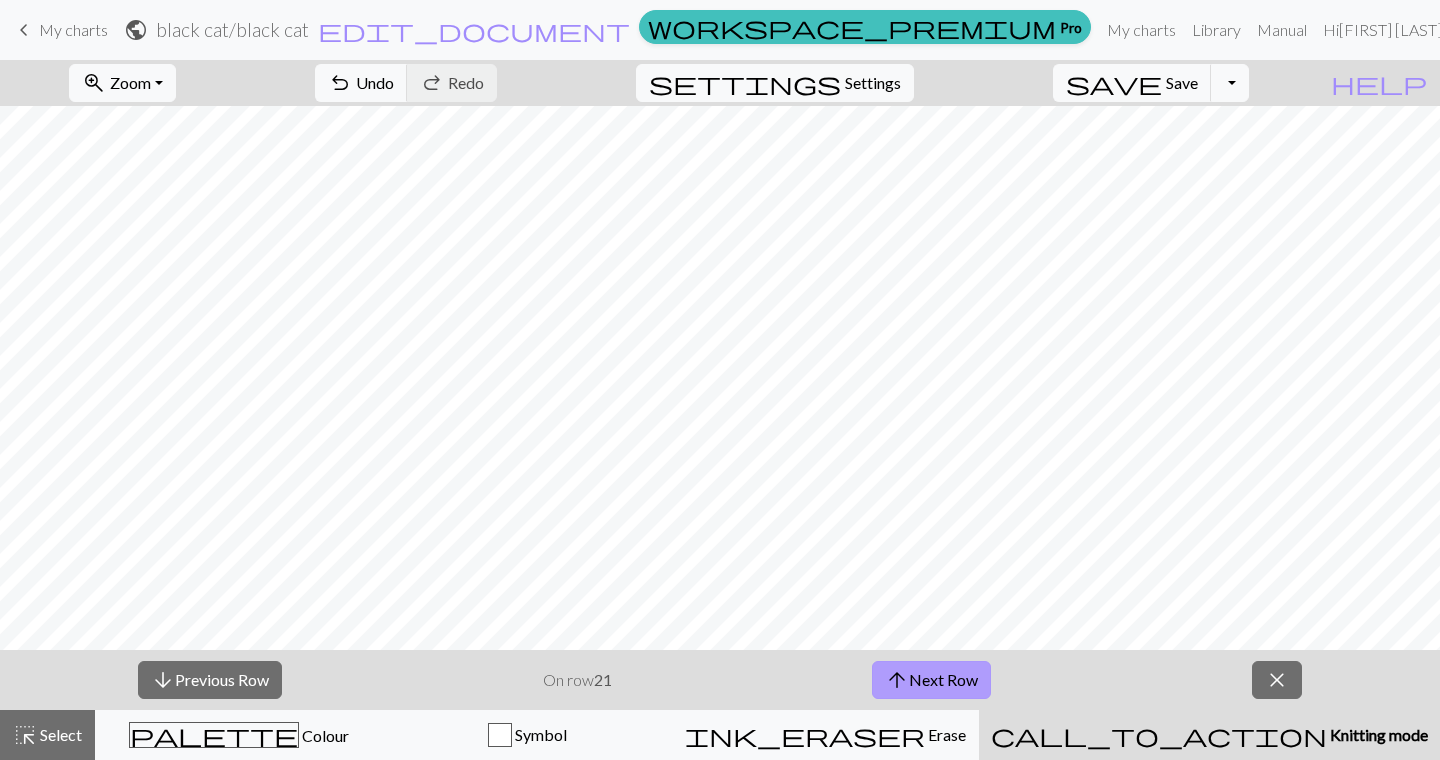 click on "arrow_upward  Next Row" at bounding box center [931, 680] 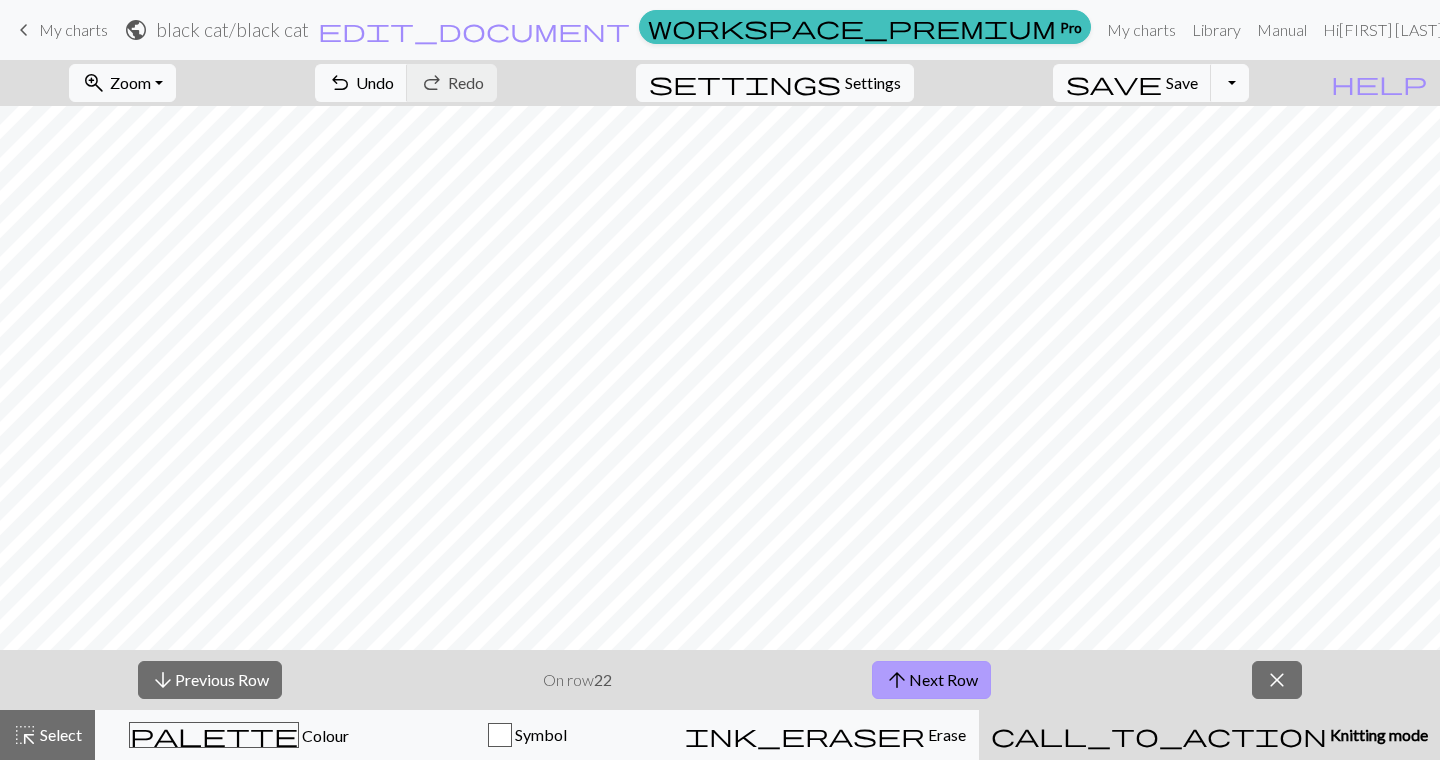 click on "arrow_upward  Next Row" at bounding box center [931, 680] 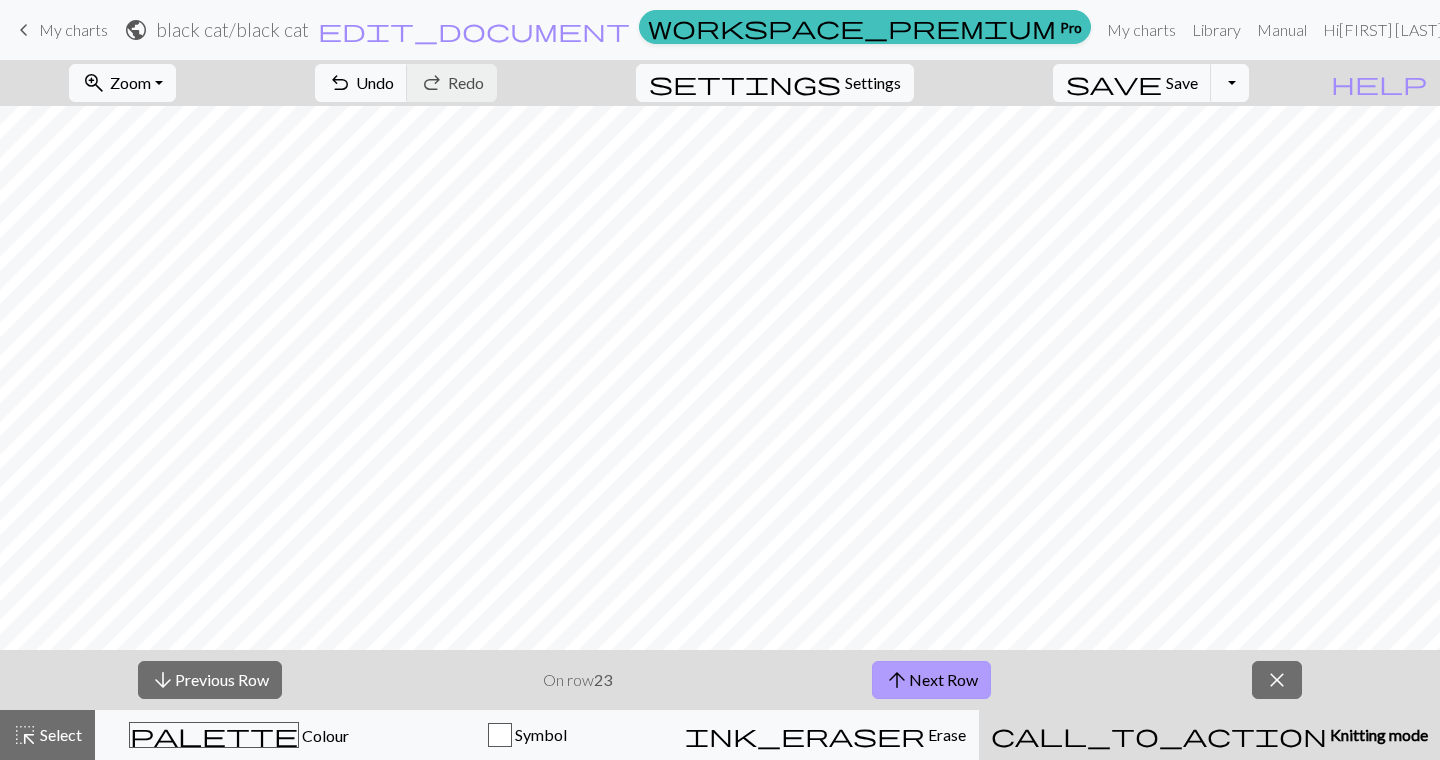 click on "arrow_upward  Next Row" at bounding box center [931, 680] 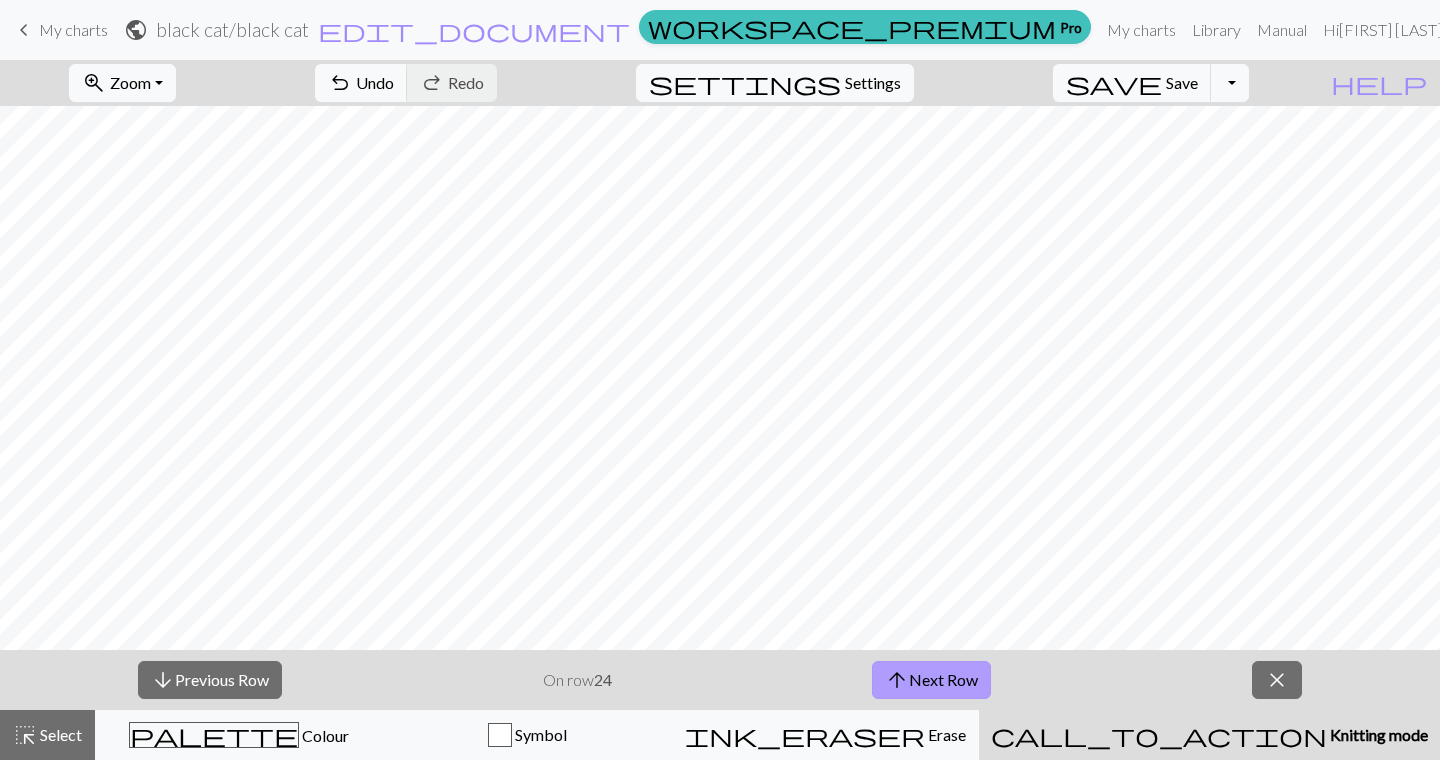 click on "arrow_upward  Next Row" at bounding box center (931, 680) 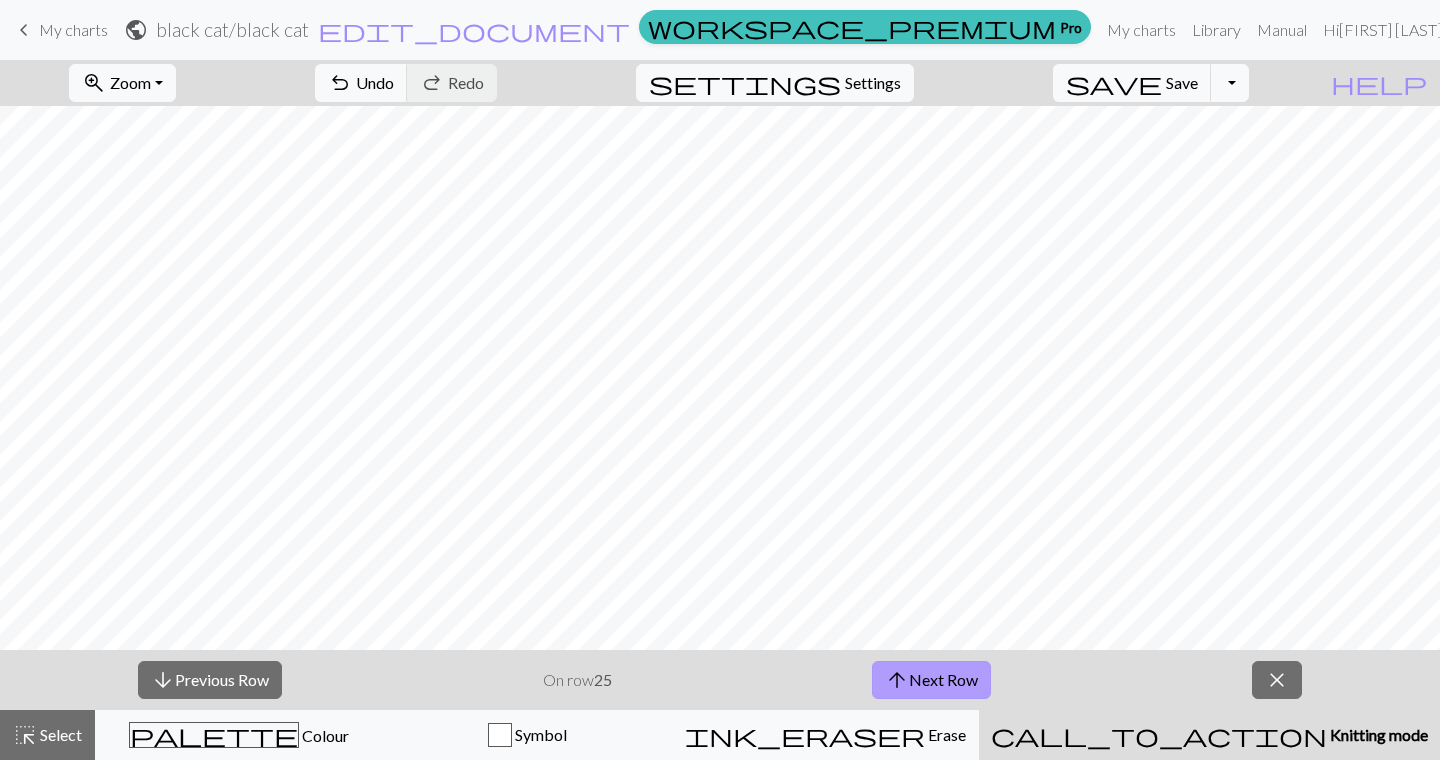 click on "arrow_upward  Next Row" at bounding box center [931, 680] 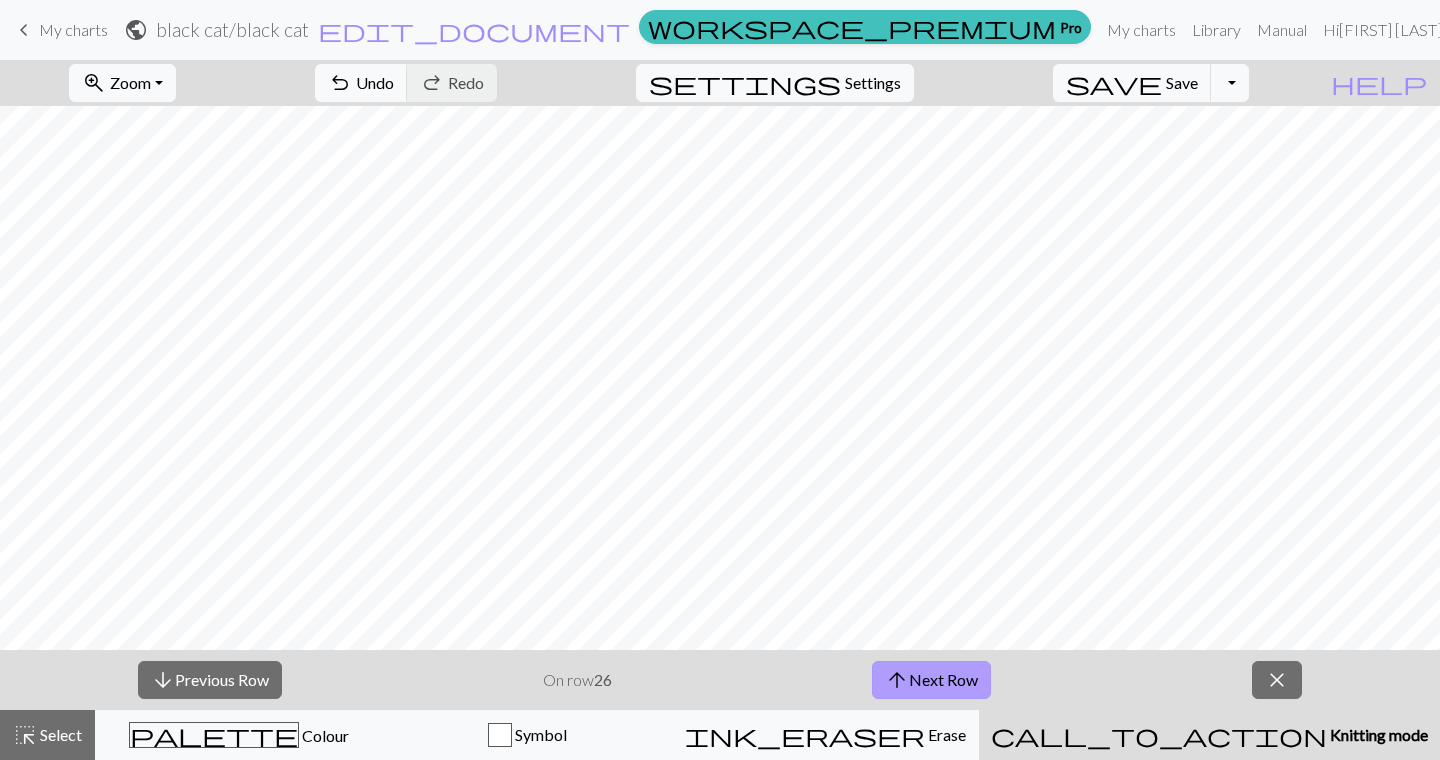 click on "arrow_upward  Next Row" at bounding box center [931, 680] 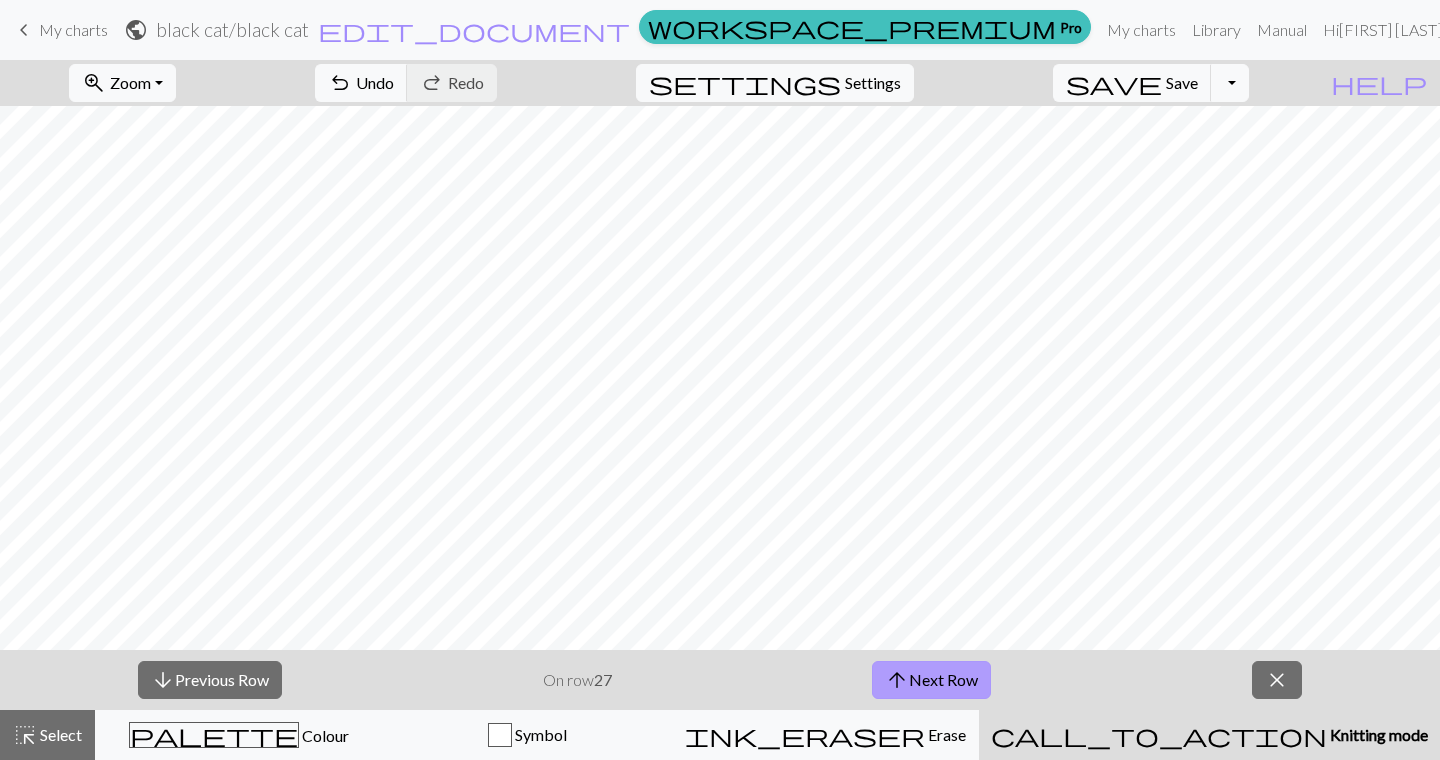 click on "arrow_upward  Next Row" at bounding box center [931, 680] 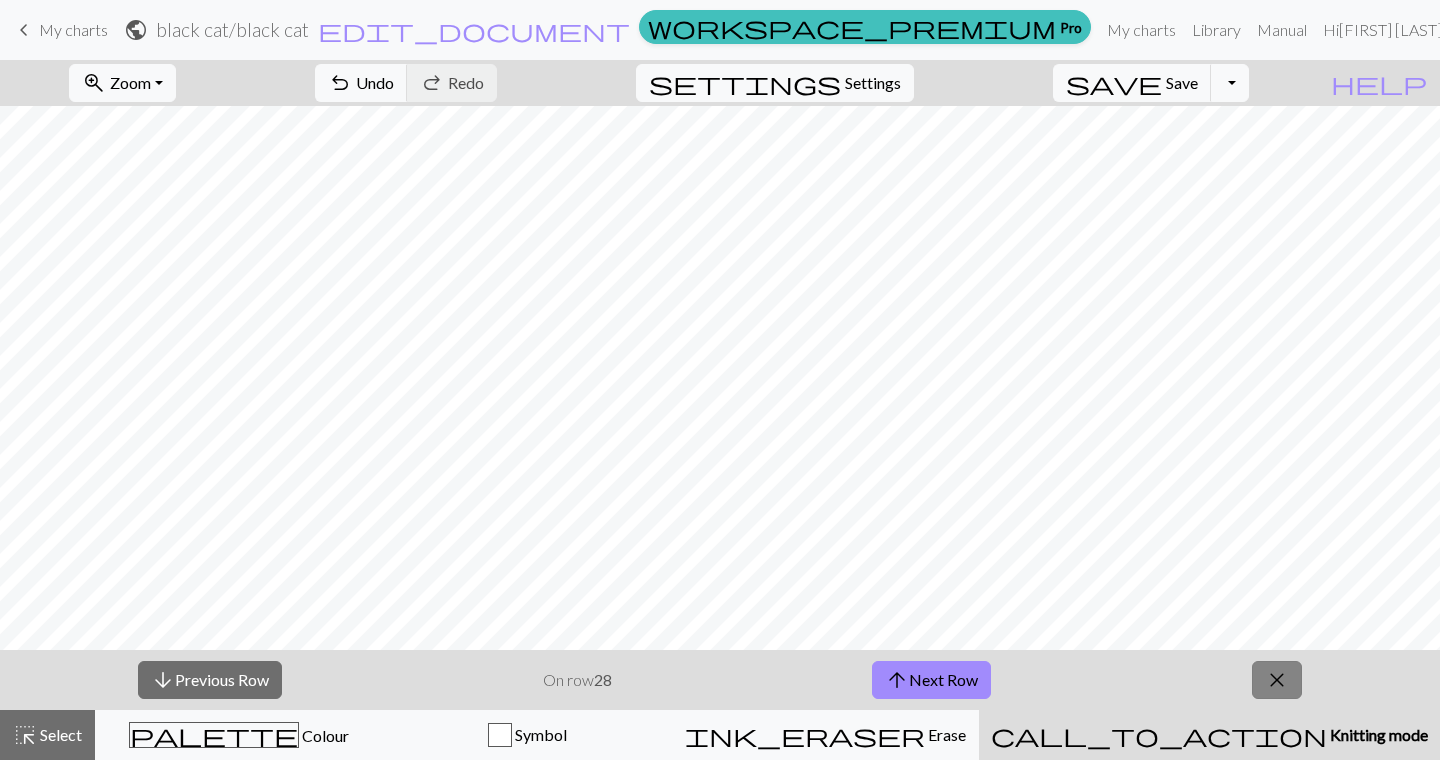 click on "close" at bounding box center (1277, 680) 